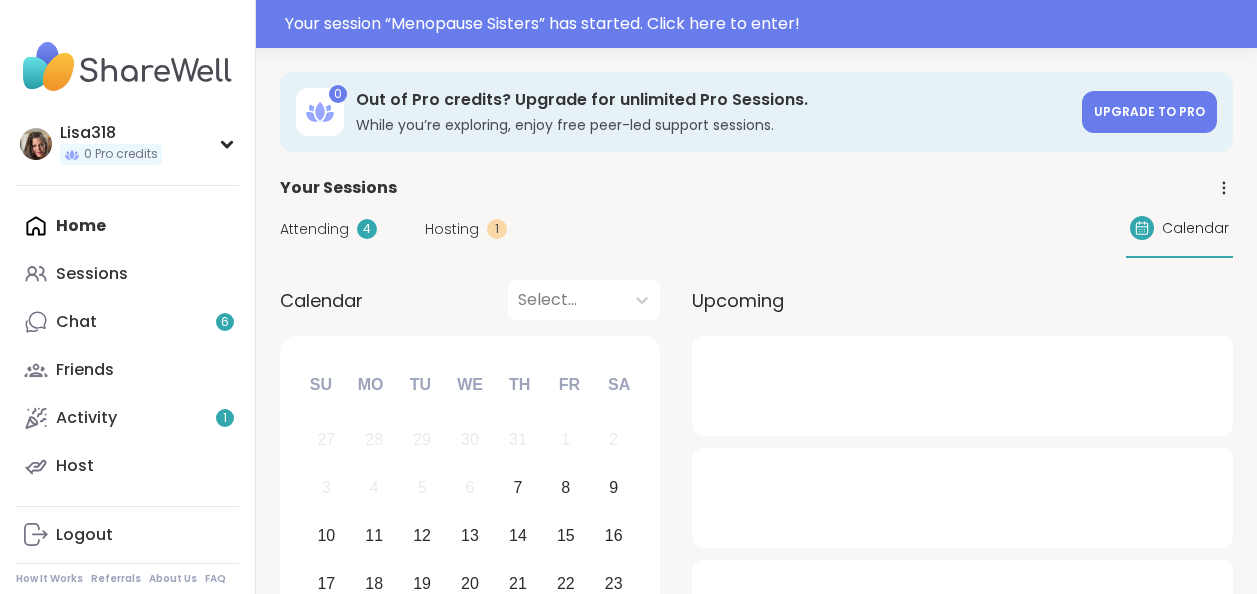 scroll, scrollTop: 0, scrollLeft: 0, axis: both 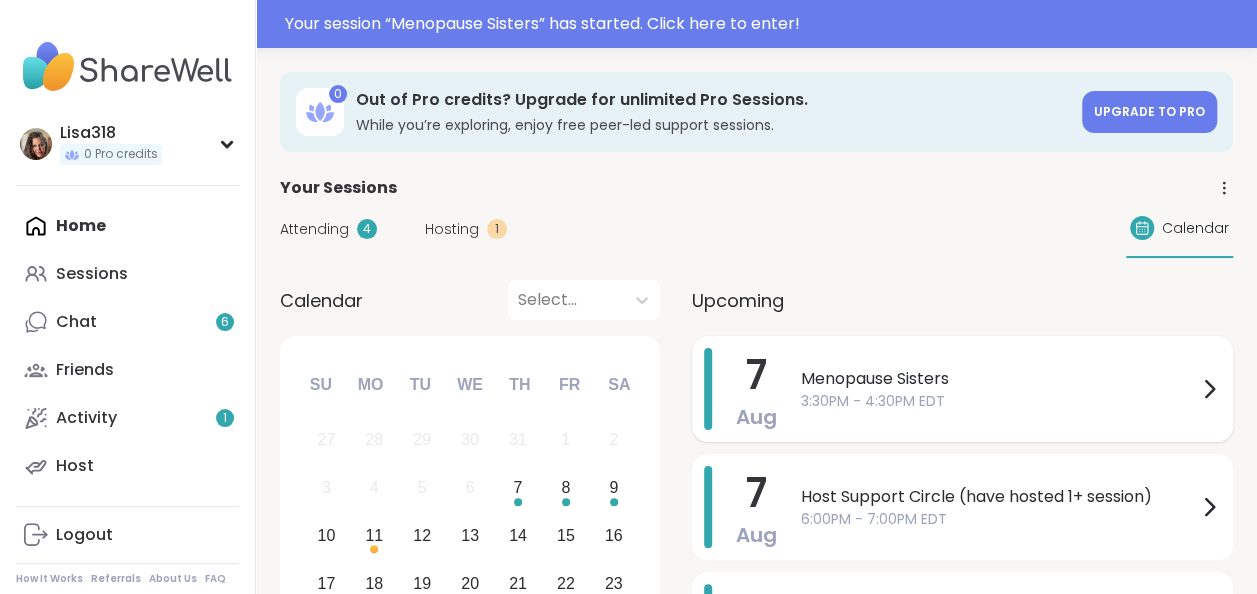 click on "Menopause Sisters" at bounding box center [999, 379] 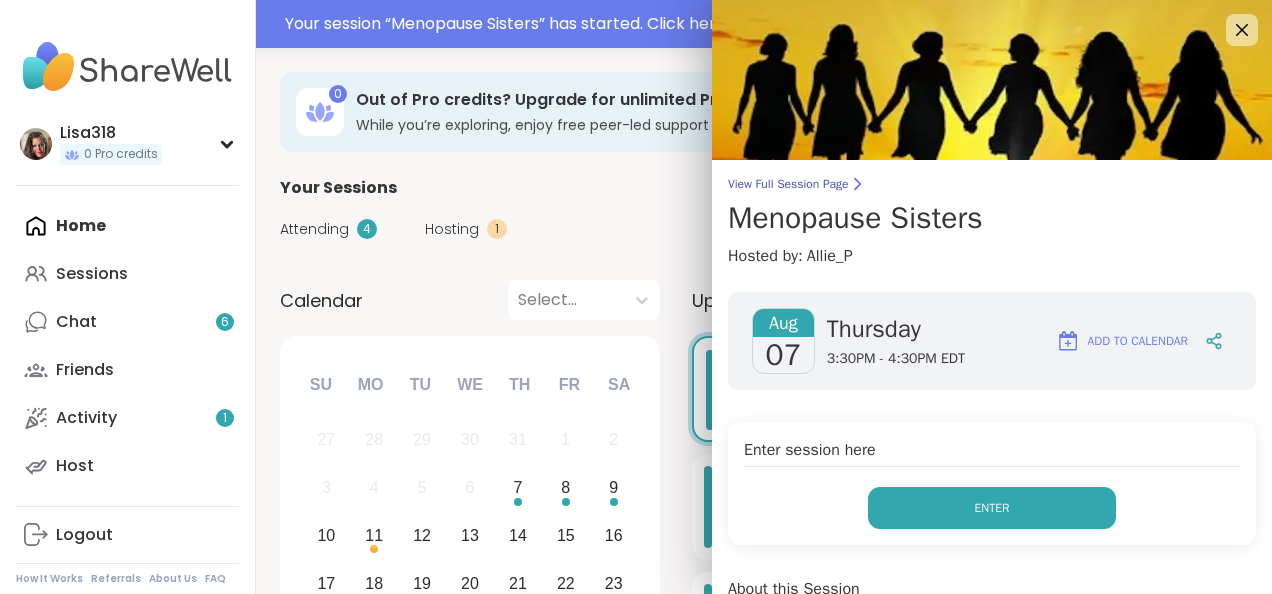 click on "Enter" at bounding box center [992, 508] 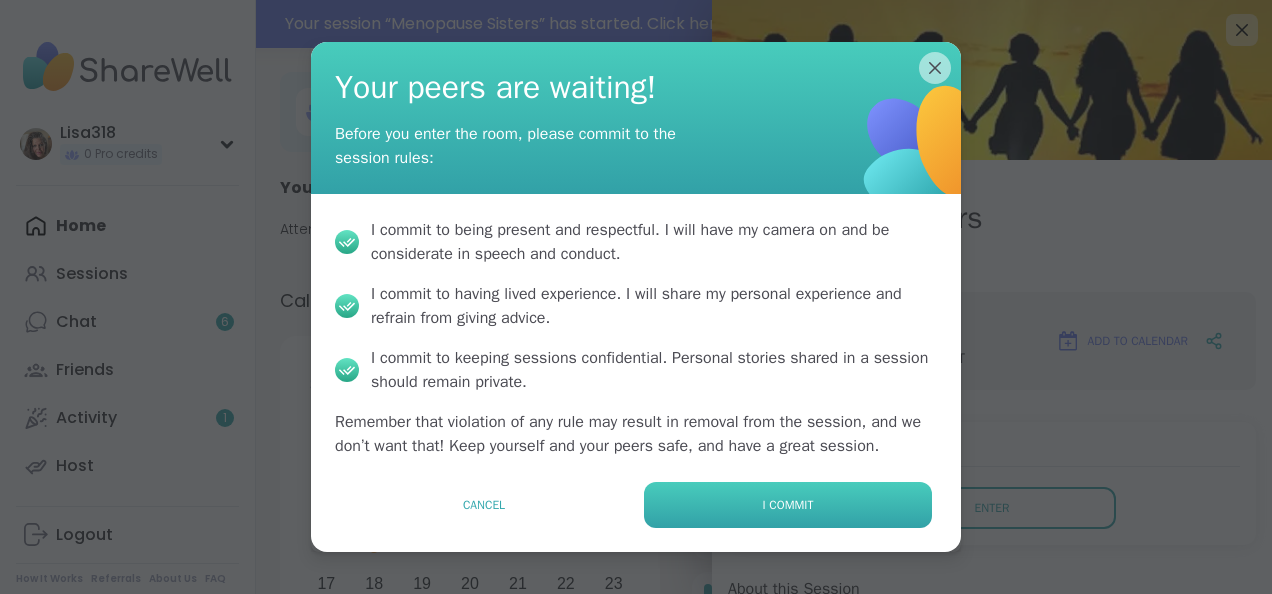 click on "I commit" at bounding box center (788, 505) 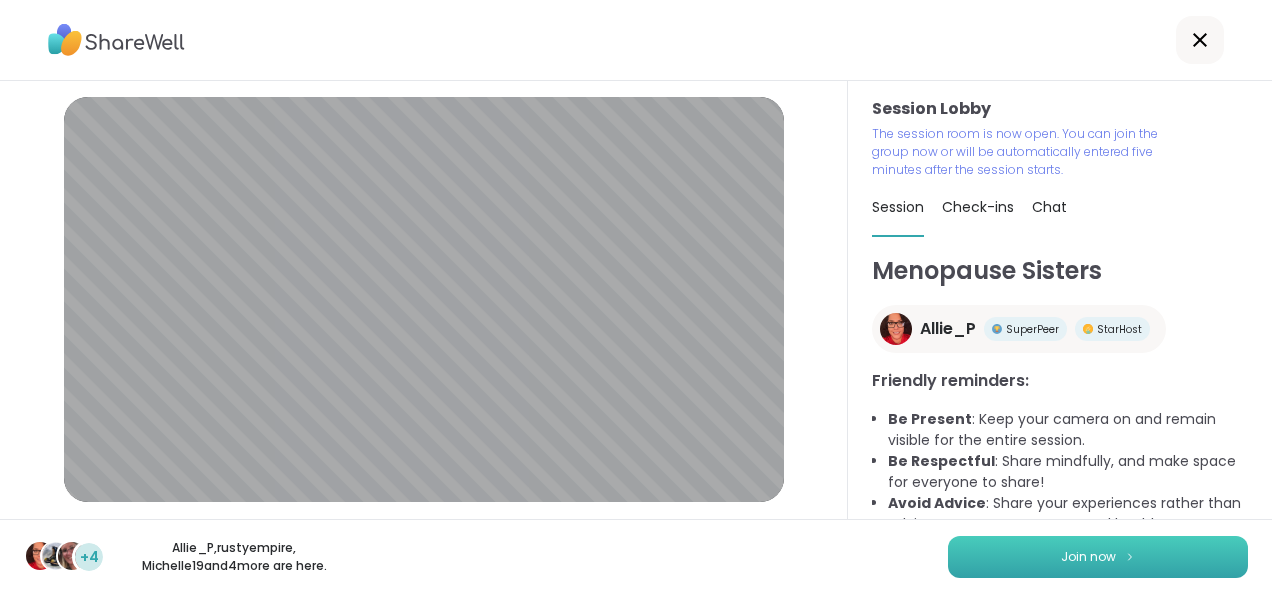 click on "Join now" at bounding box center (1098, 557) 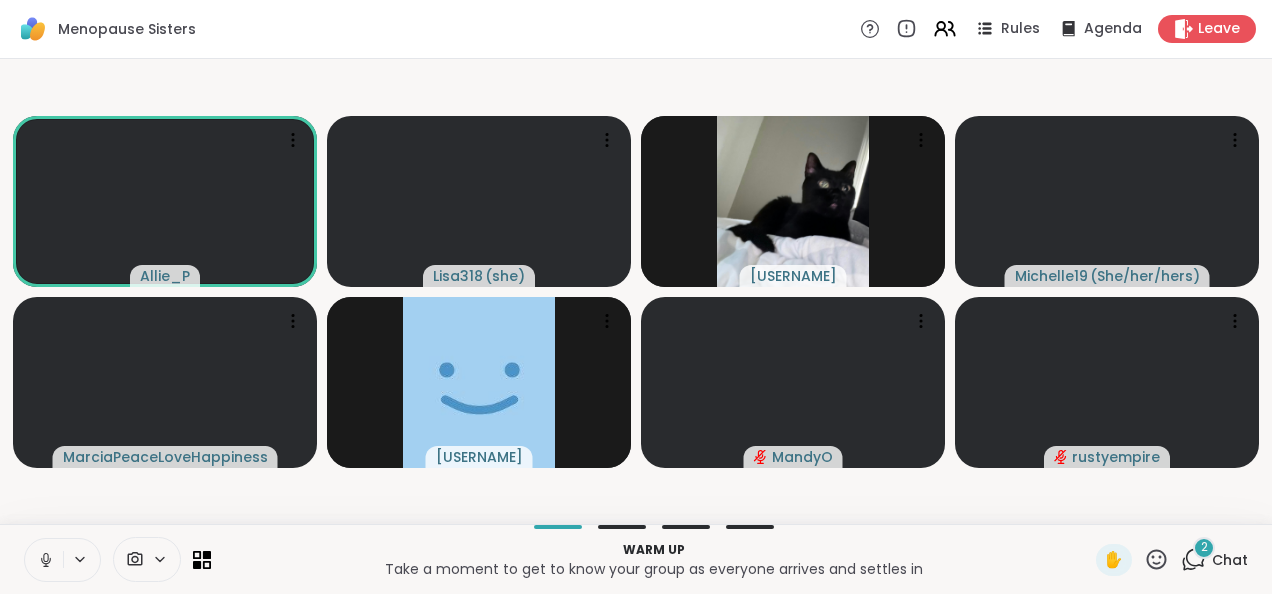 click 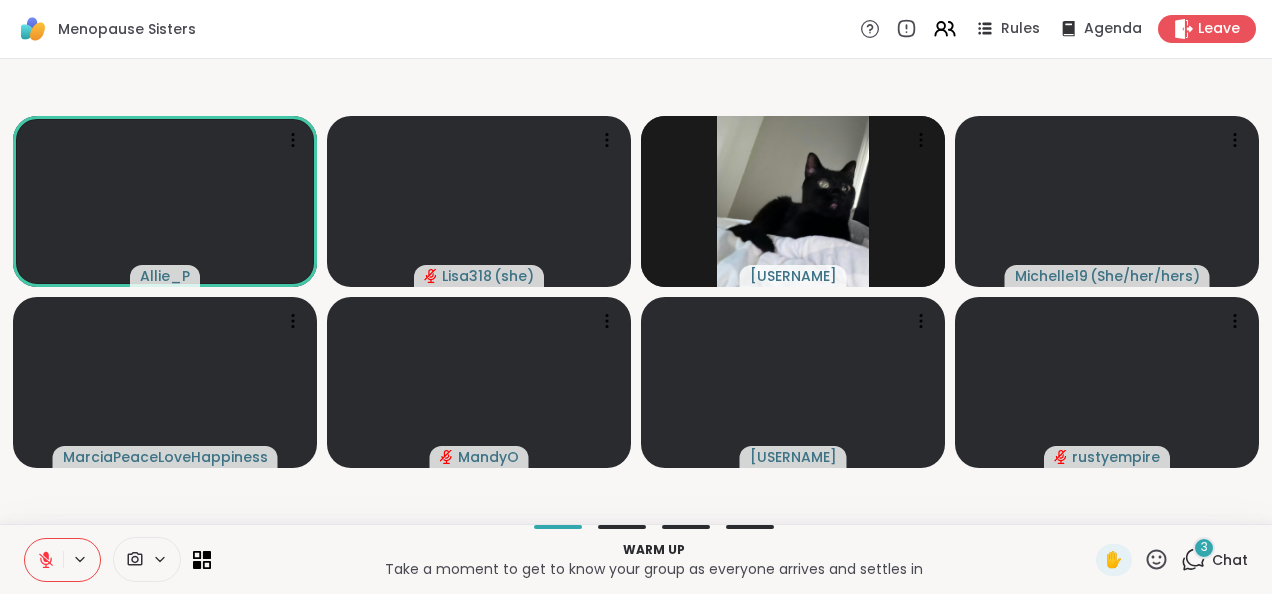 click 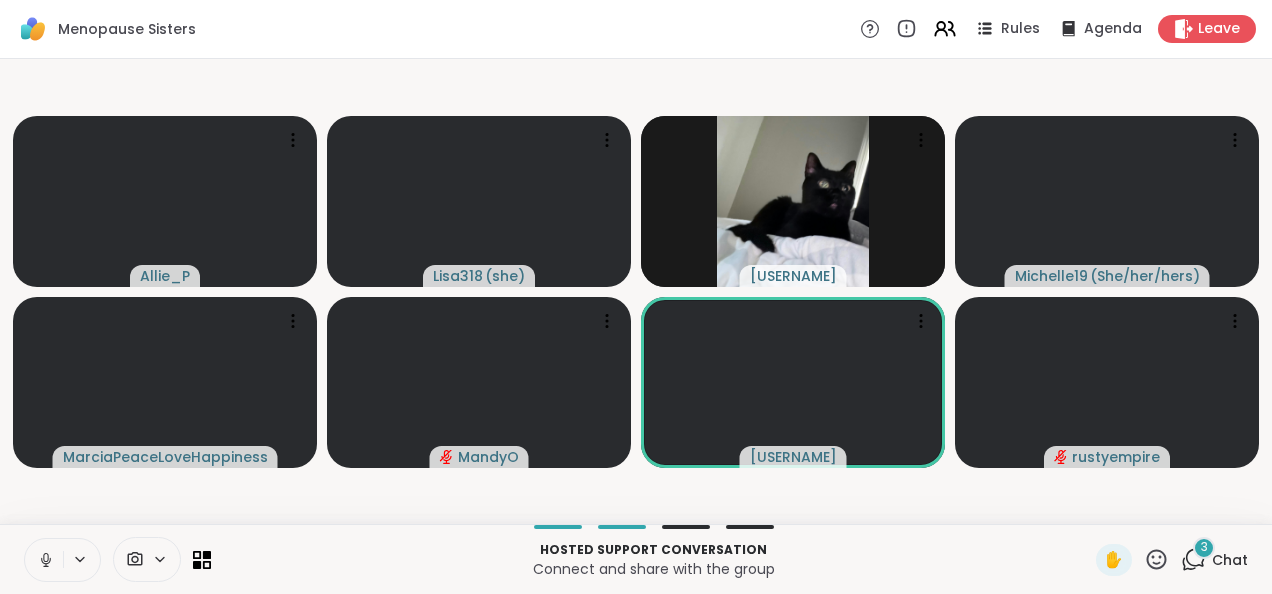 click 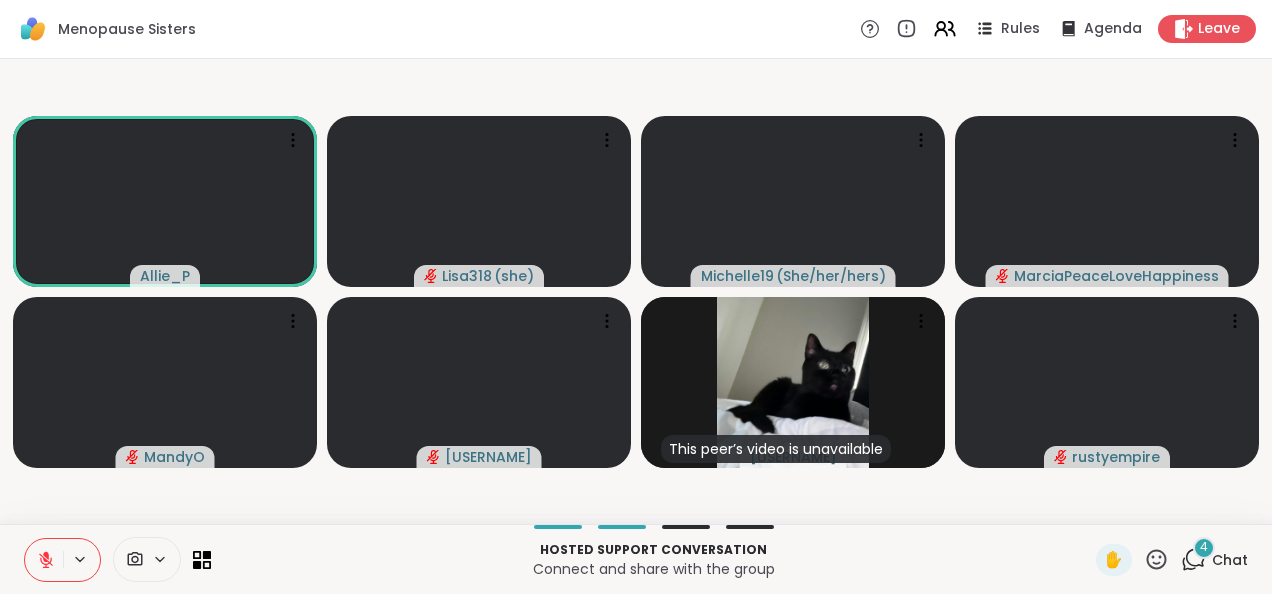 click on "4" at bounding box center (1204, 547) 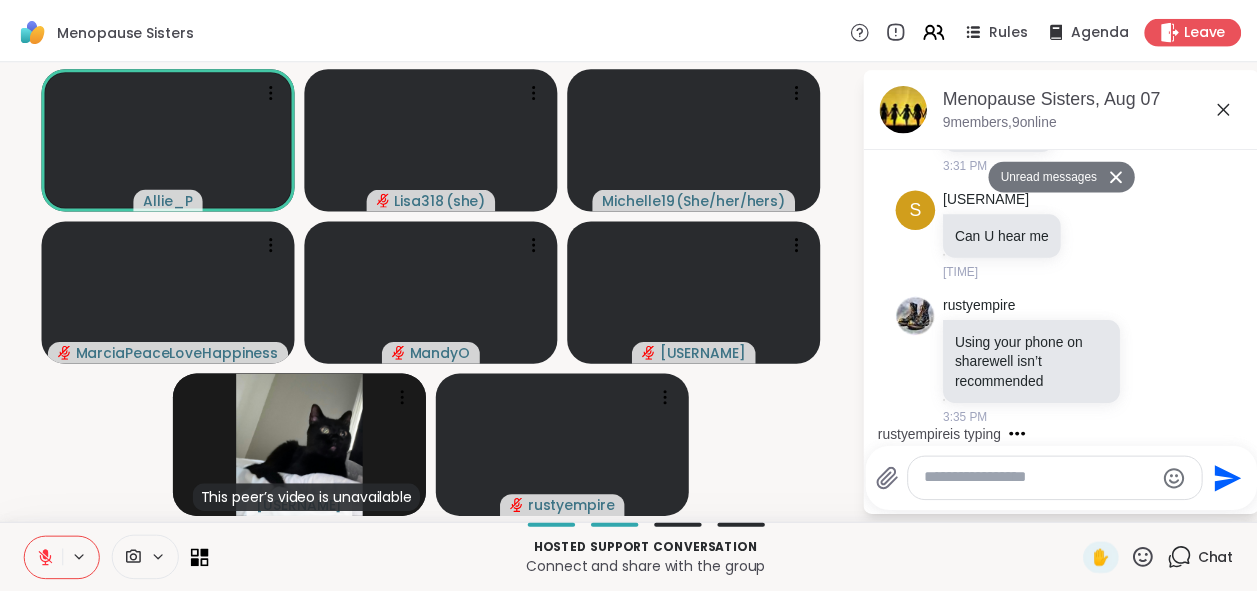 scroll, scrollTop: 1920, scrollLeft: 0, axis: vertical 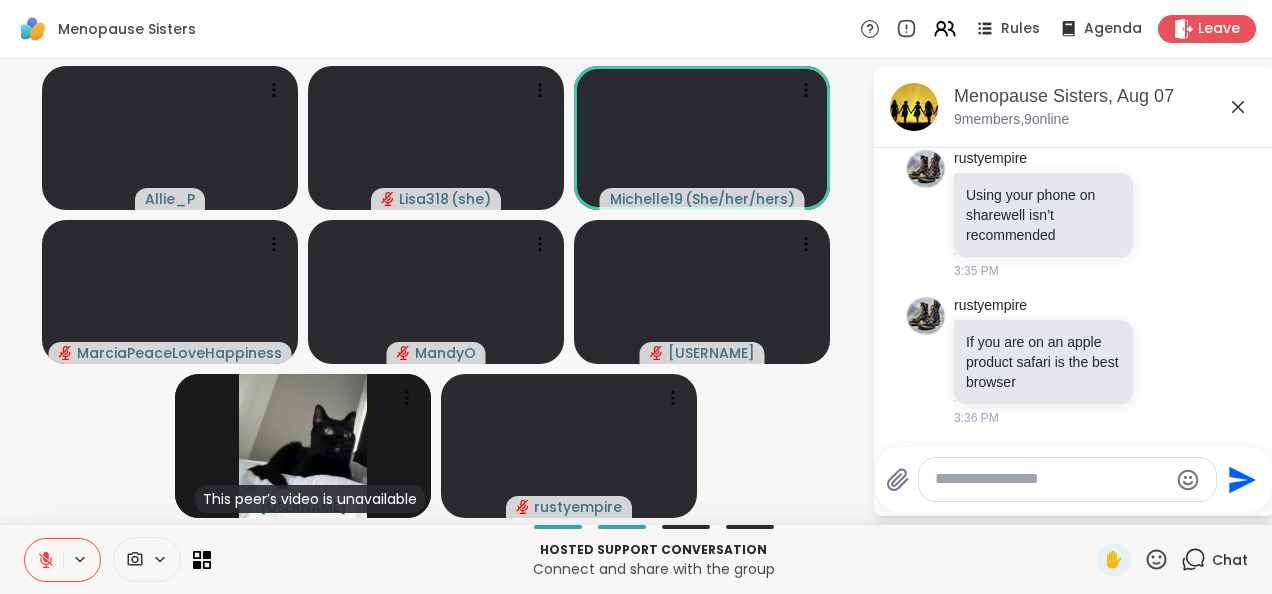 click 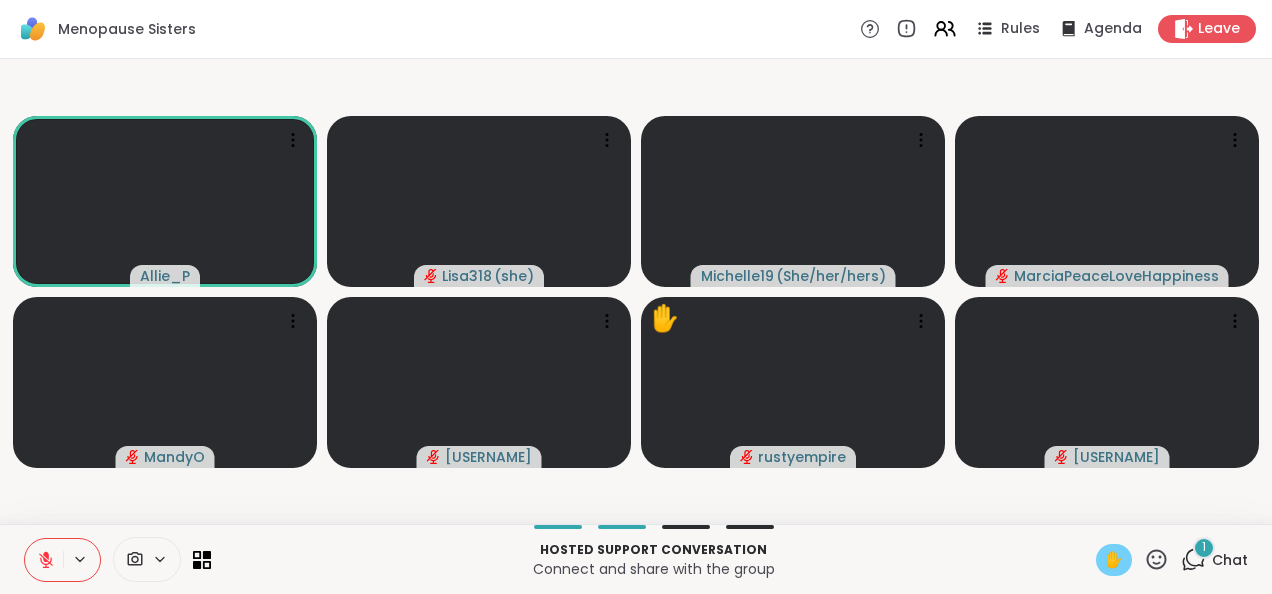 click on "✋" at bounding box center (1114, 560) 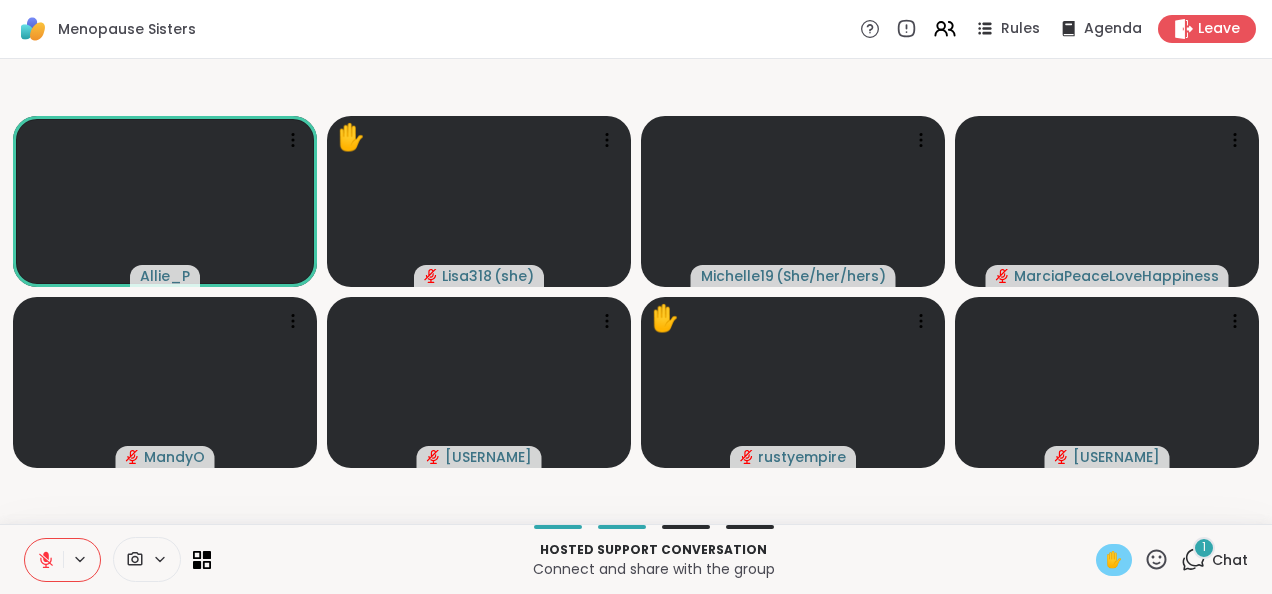 click on "✋" at bounding box center [1114, 560] 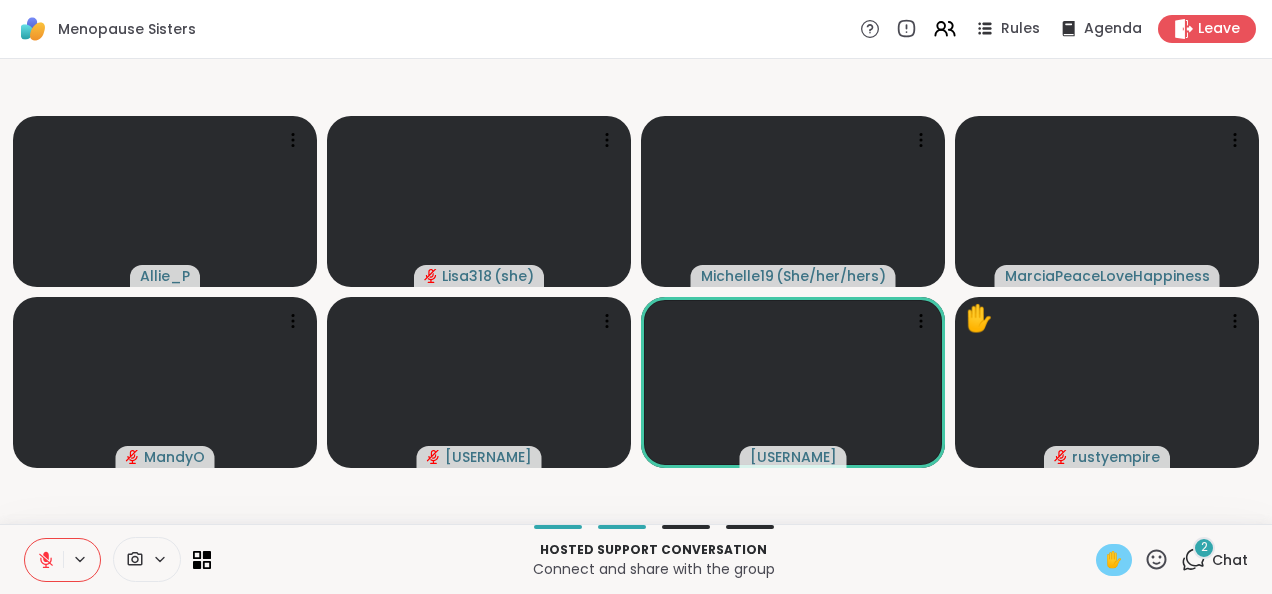 click on "✋" at bounding box center [1114, 560] 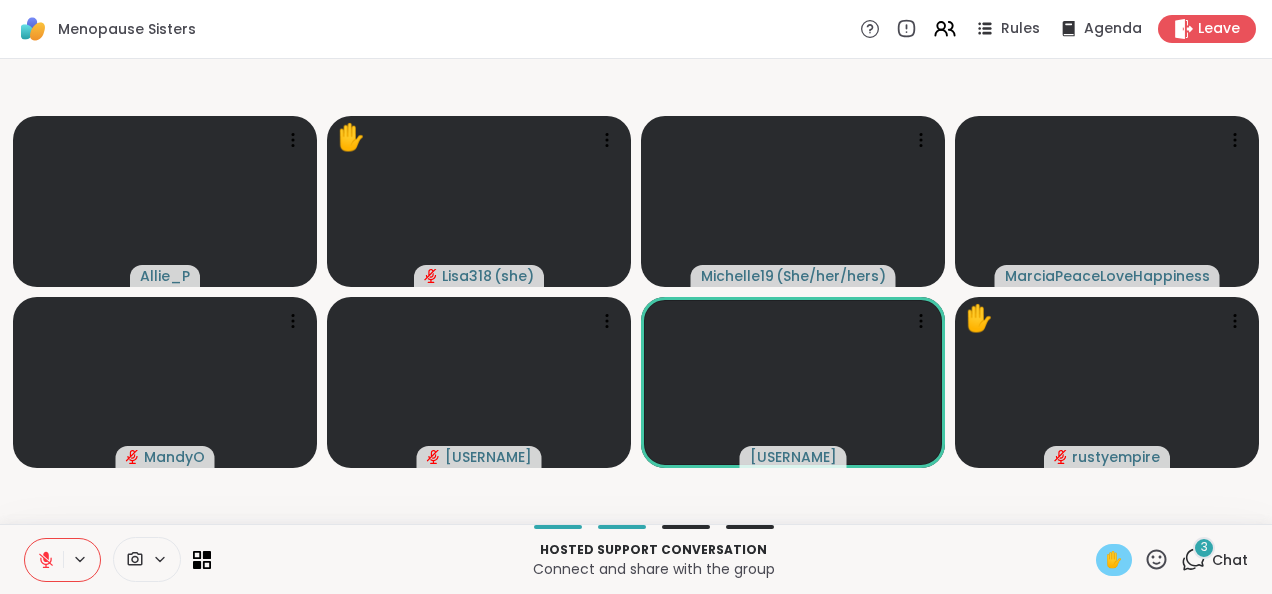 click 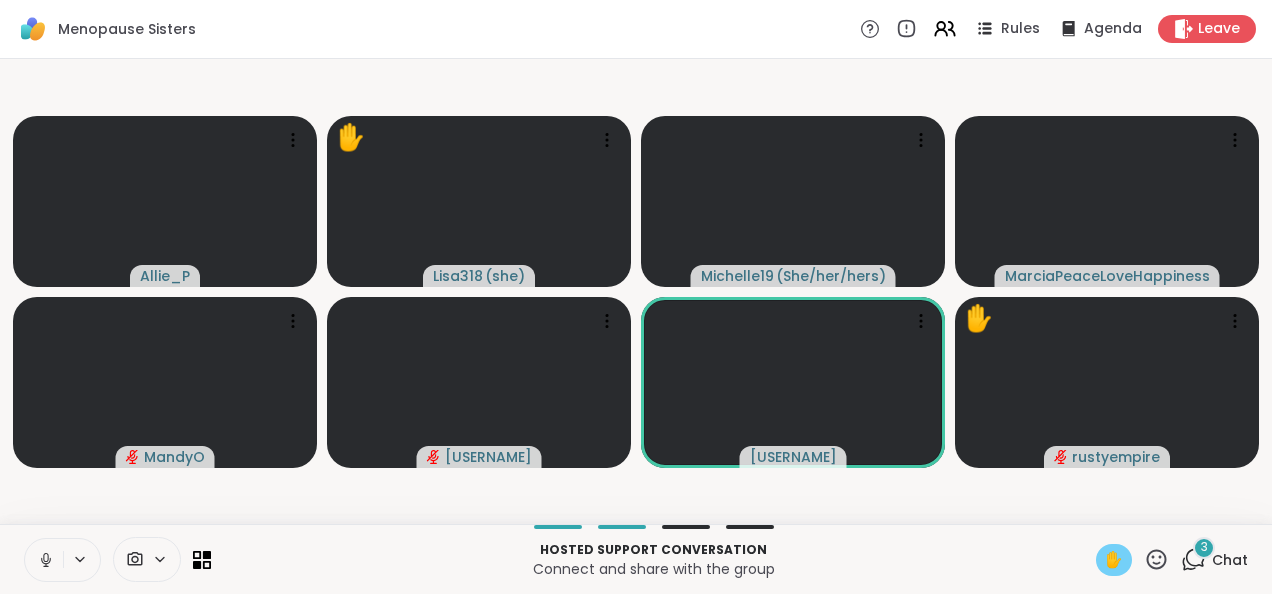 click 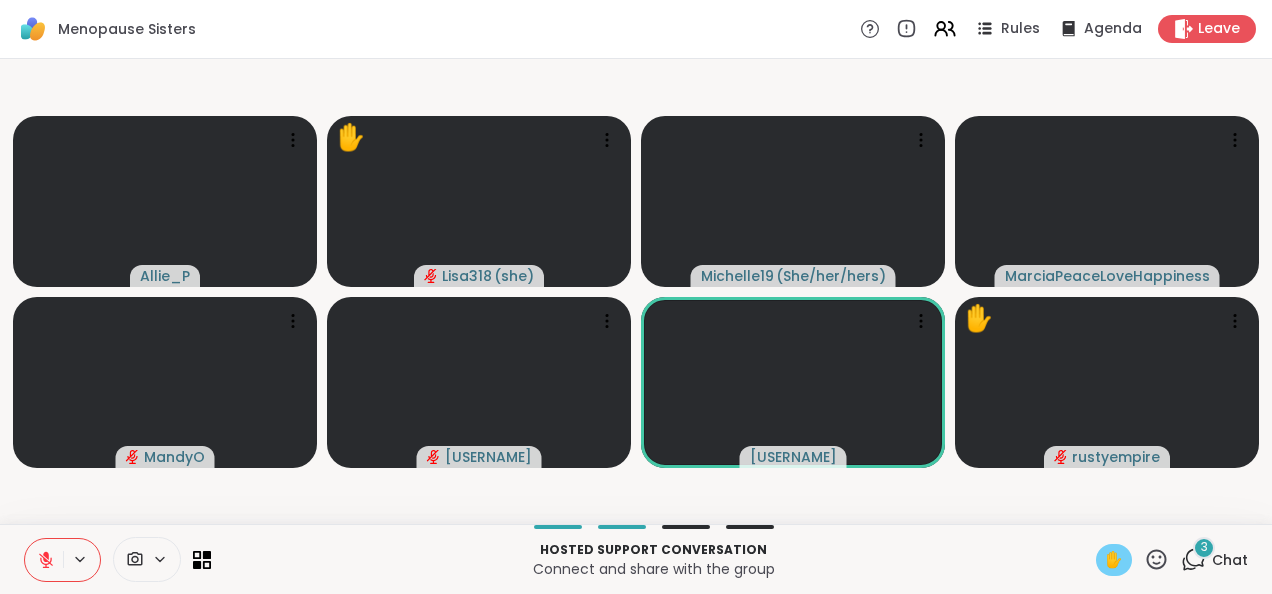 click 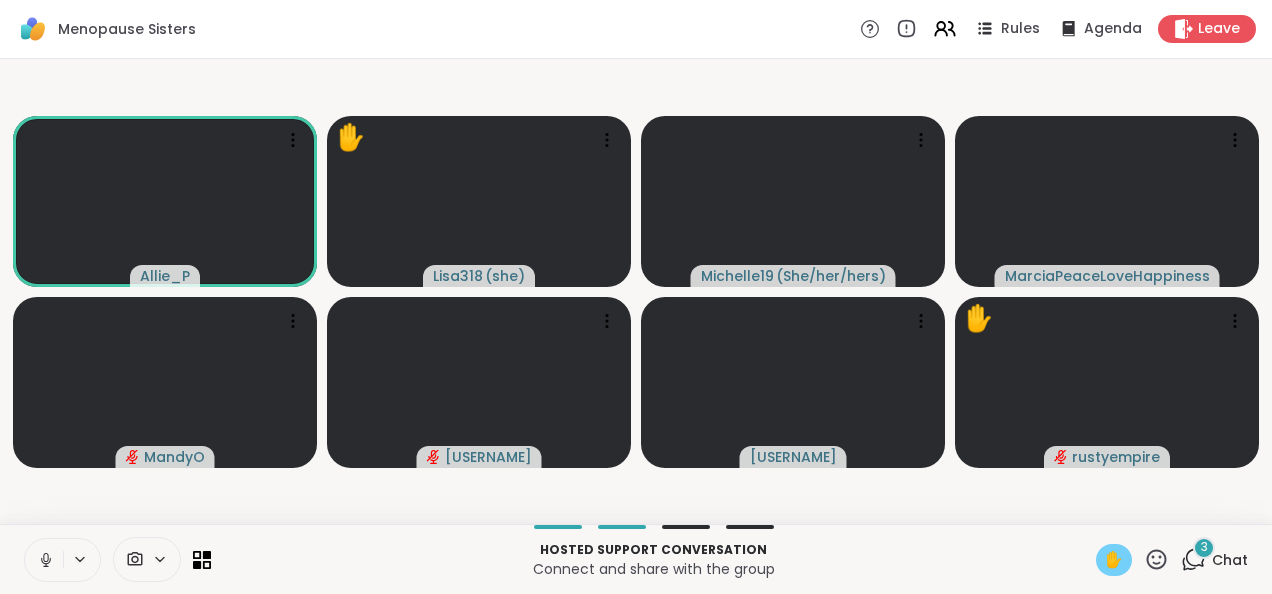 click on "✋" at bounding box center (1114, 560) 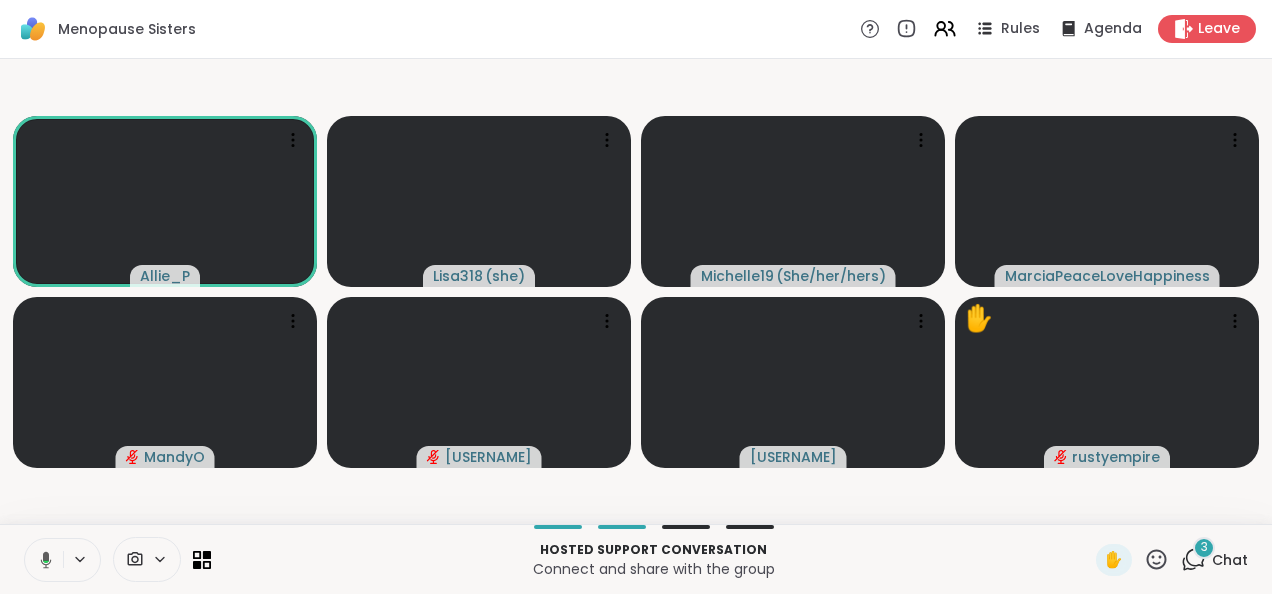 click 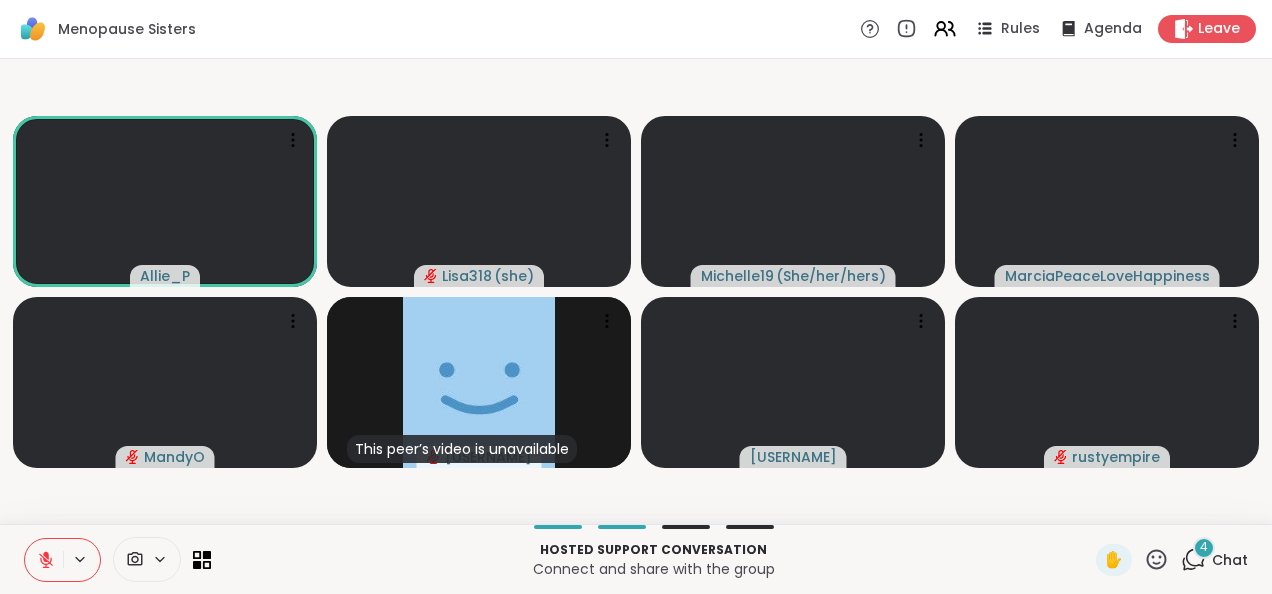 click at bounding box center (44, 560) 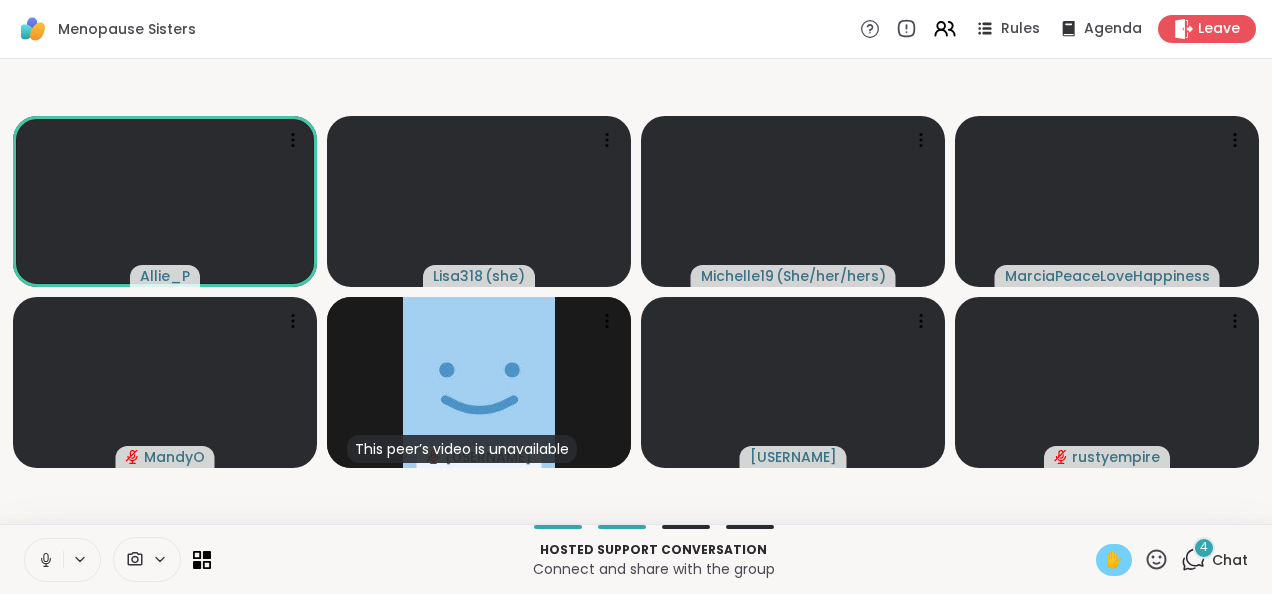 click on "✋" at bounding box center [1114, 560] 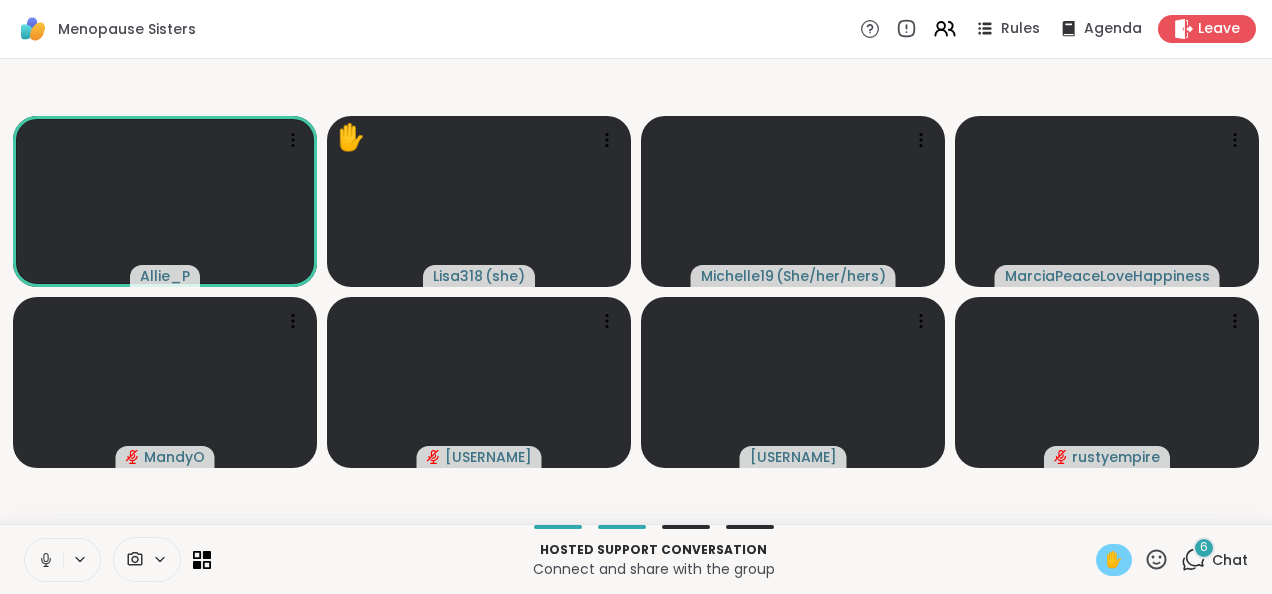 click 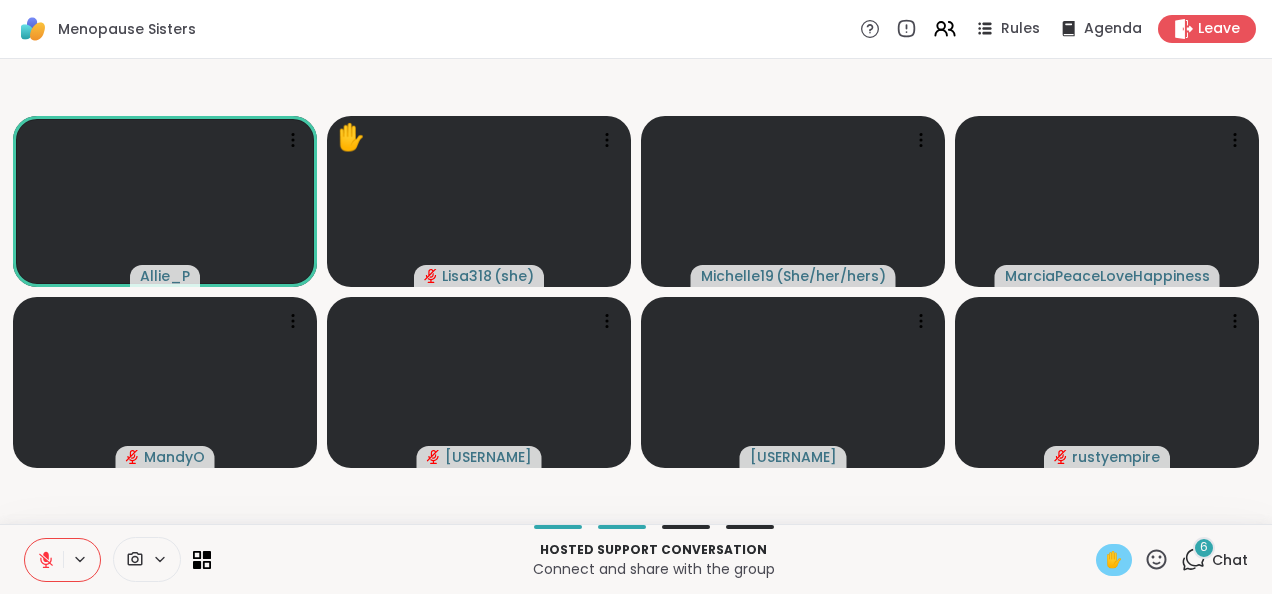 click on "✋" at bounding box center [1114, 560] 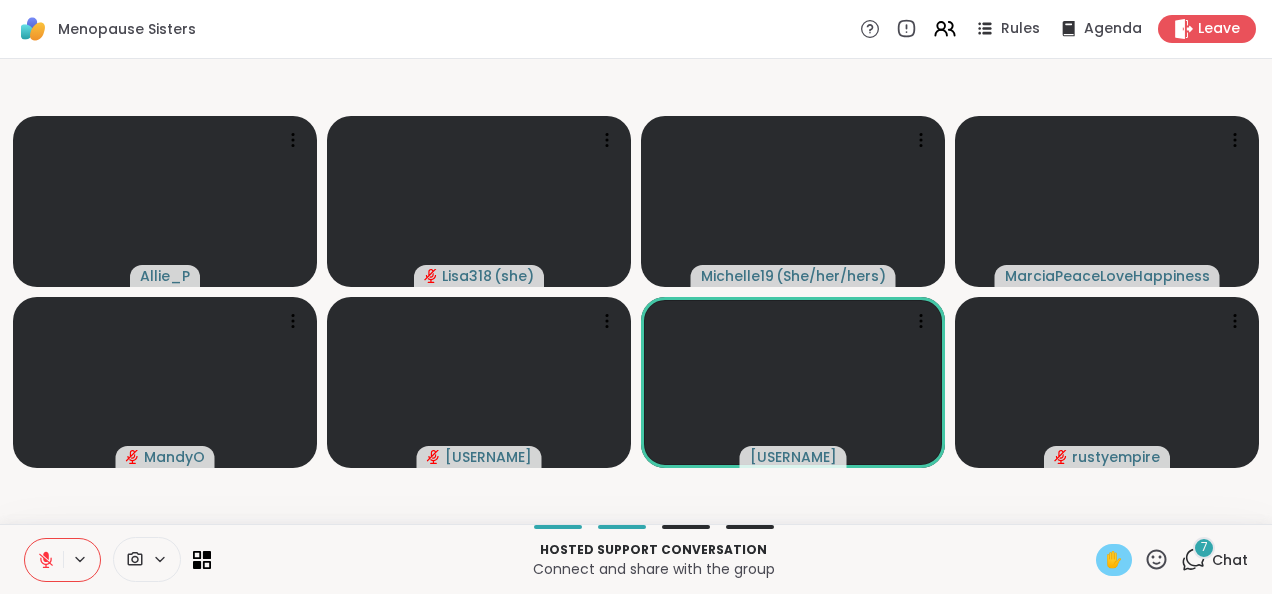 click on "✋" at bounding box center (1114, 560) 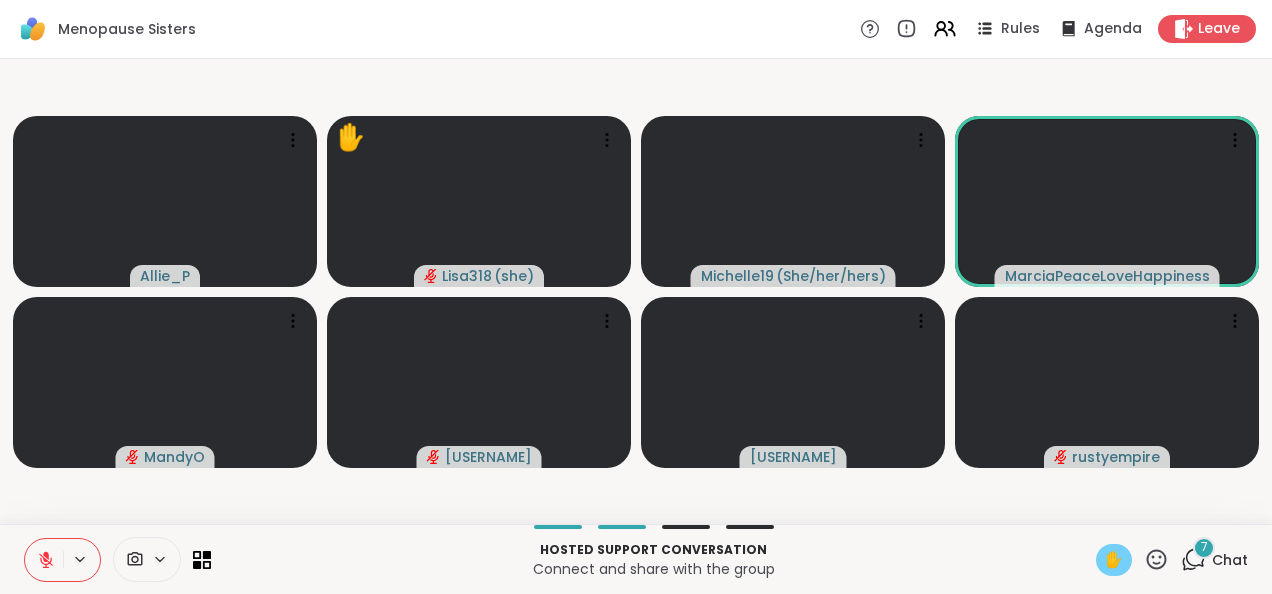click 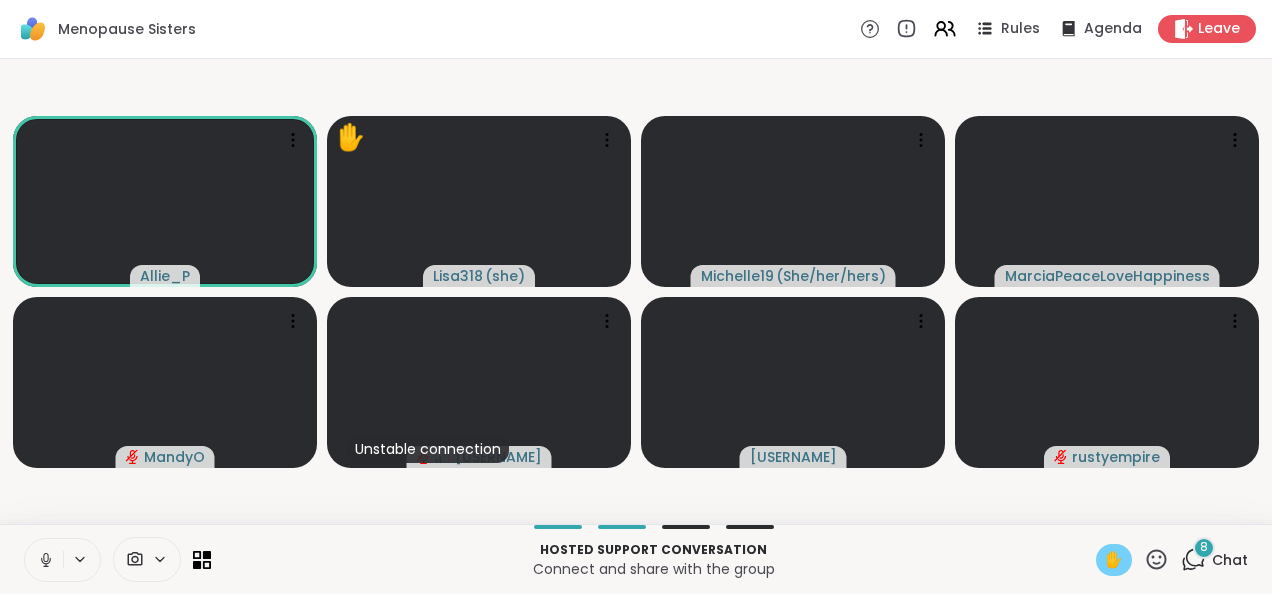 click on "✋" at bounding box center (1114, 560) 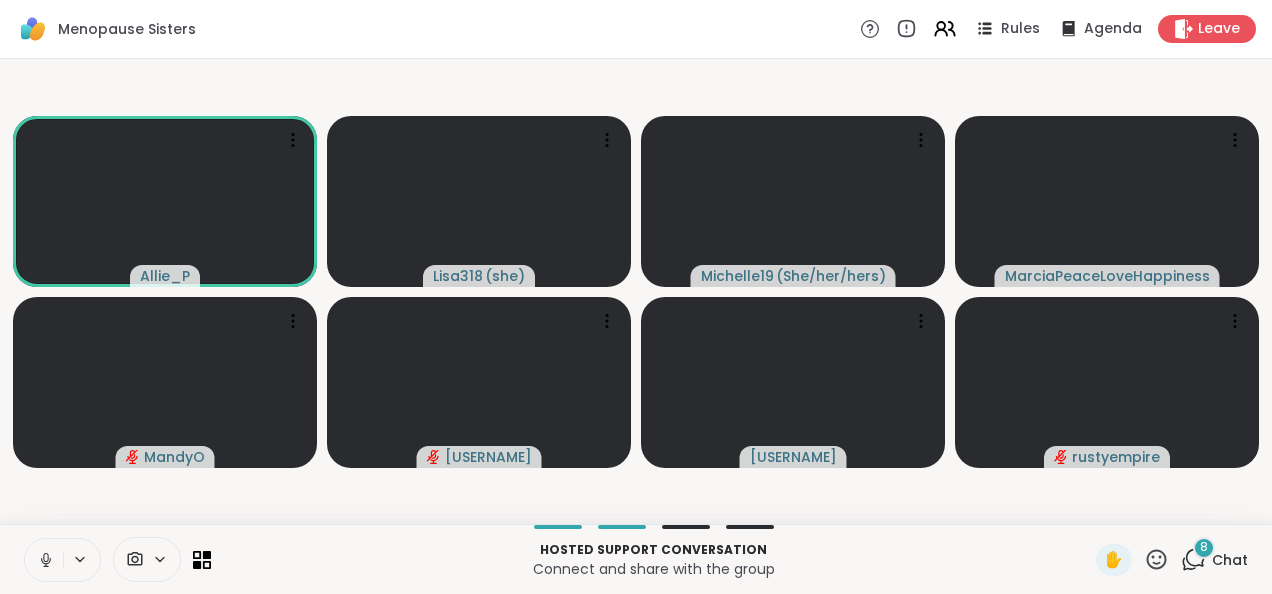 click 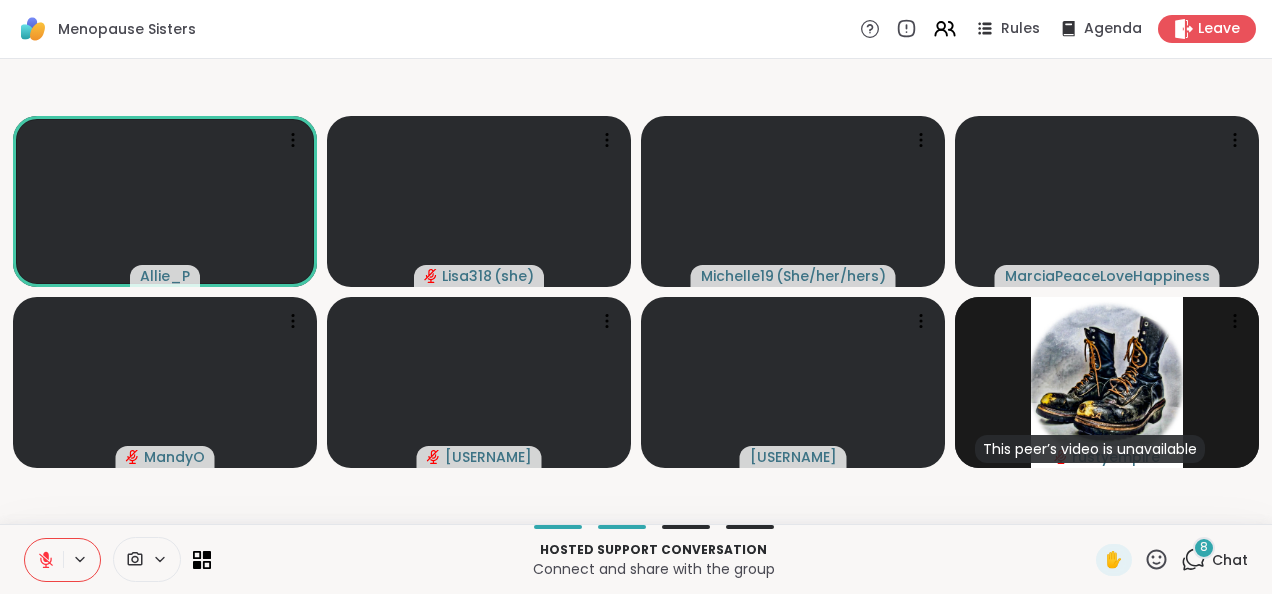 click 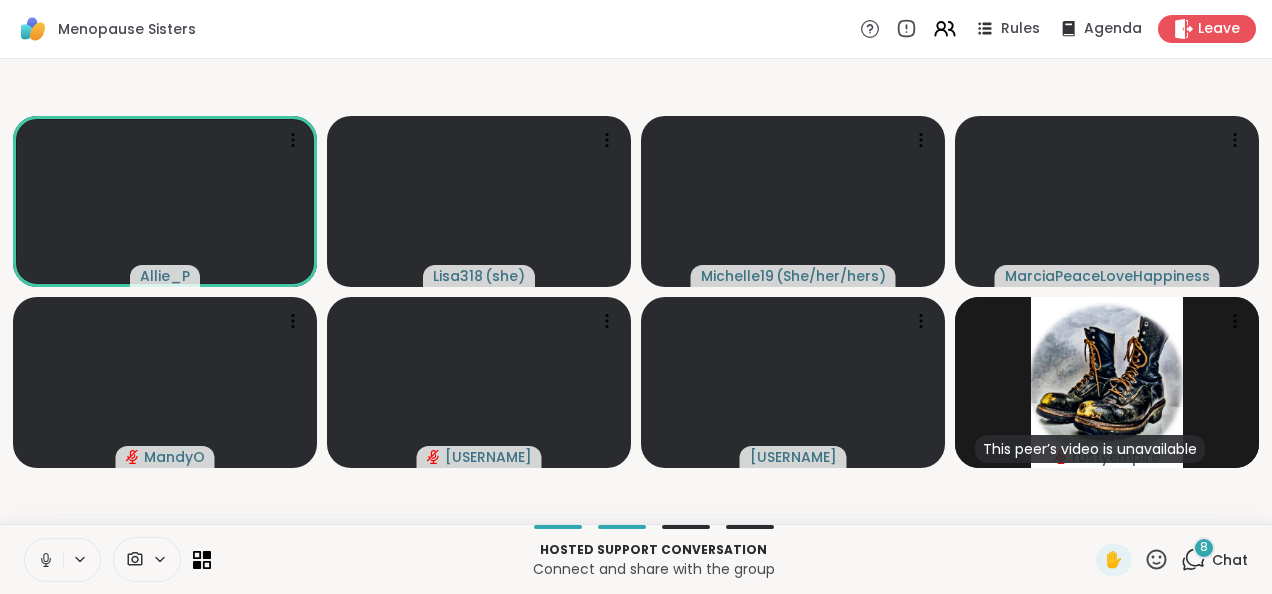 click 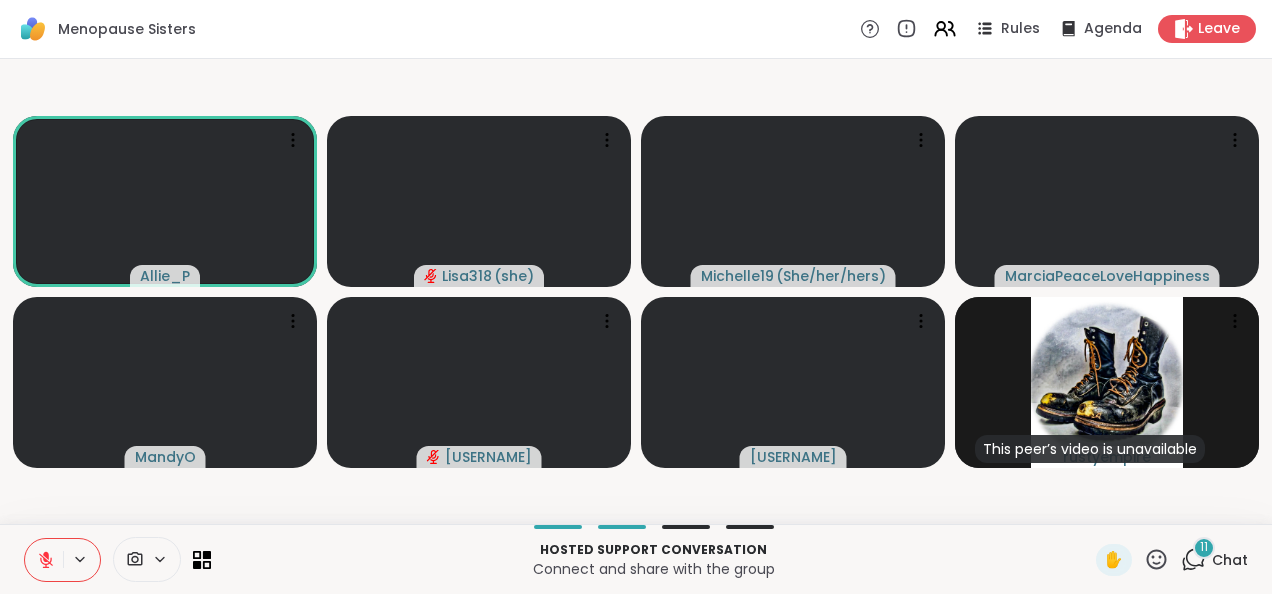 click at bounding box center (44, 560) 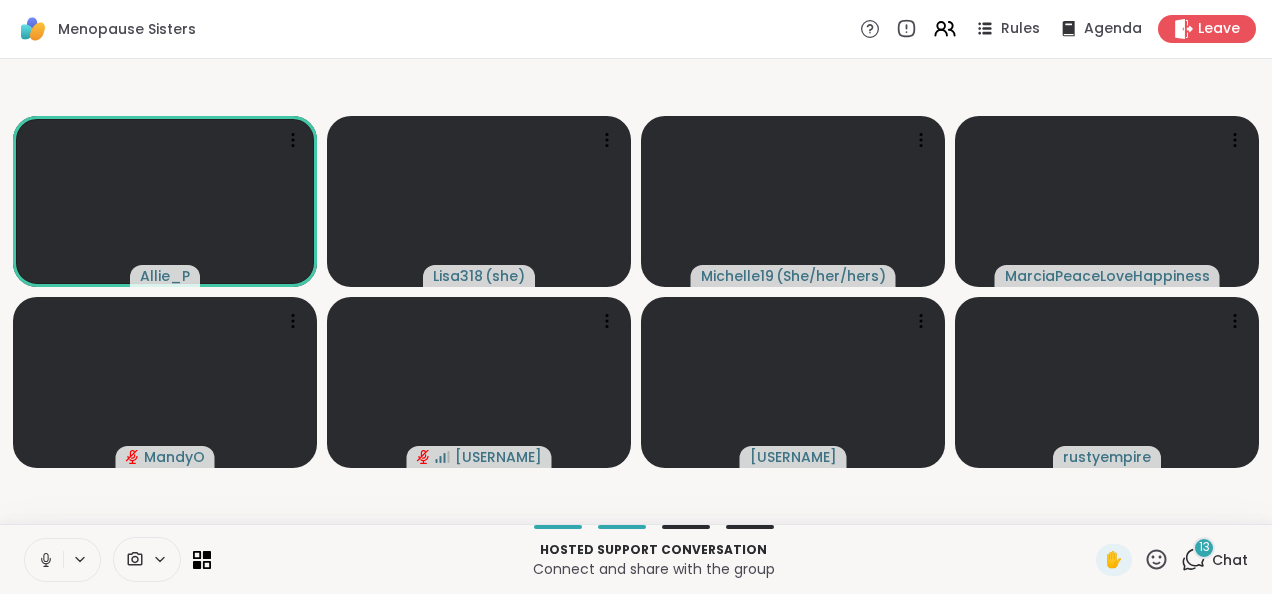 drag, startPoint x: 1131, startPoint y: 556, endPoint x: 1143, endPoint y: 560, distance: 12.649111 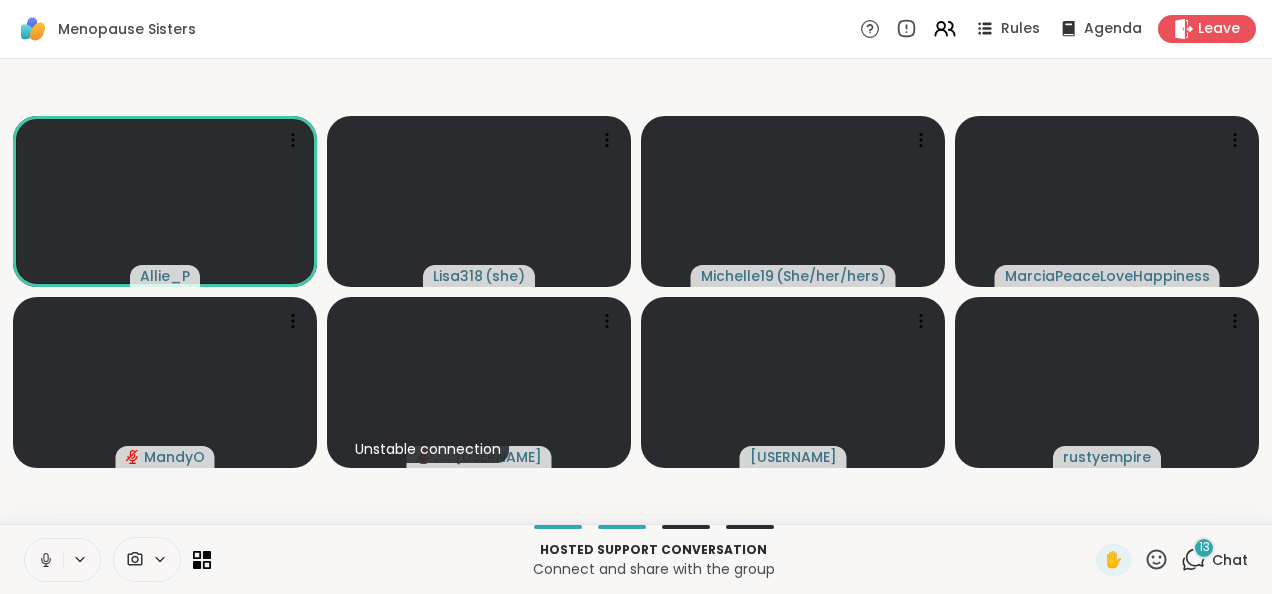 drag, startPoint x: 1143, startPoint y: 560, endPoint x: 1123, endPoint y: 568, distance: 21.540659 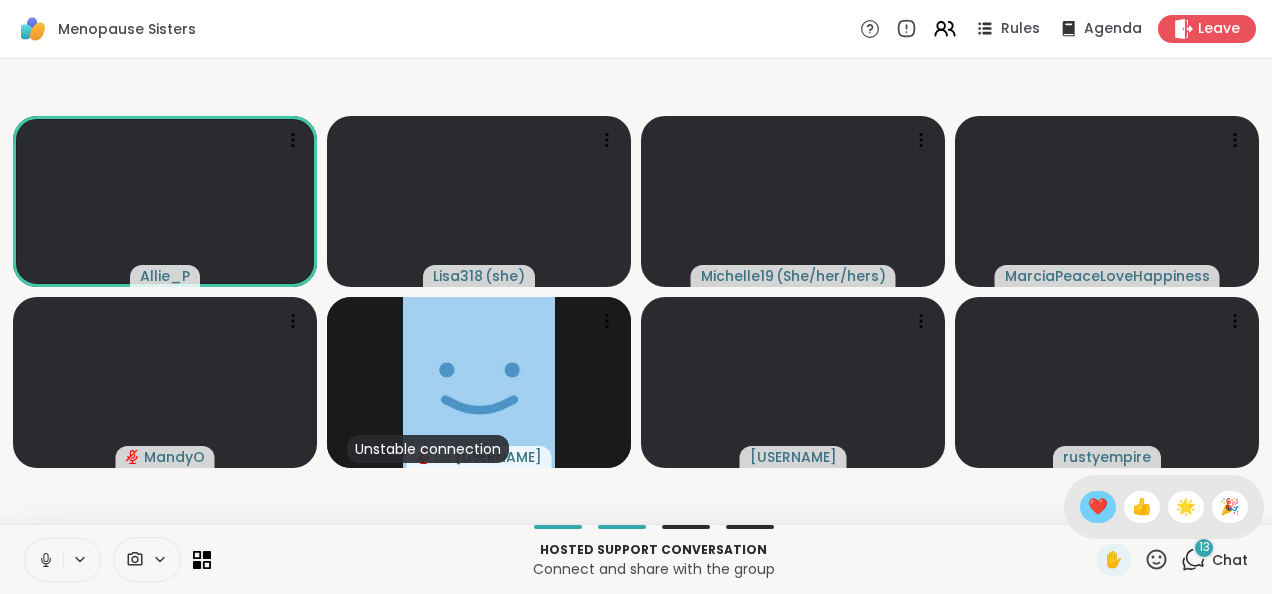 click on "❤️" at bounding box center [1098, 507] 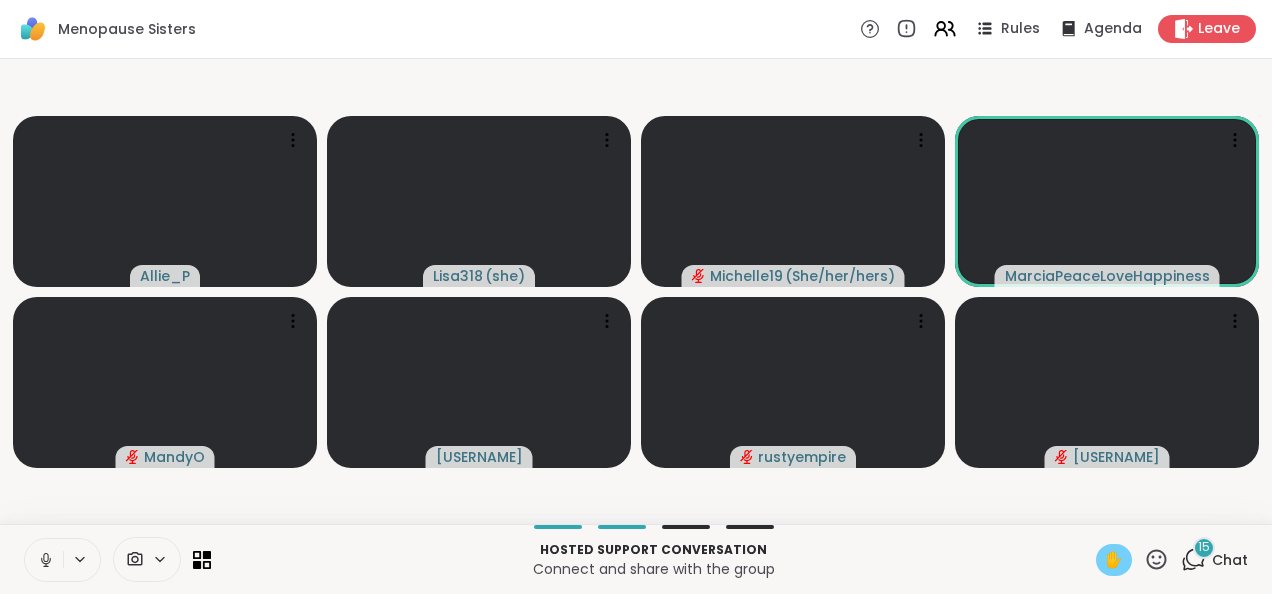 click on "✋" at bounding box center [1114, 560] 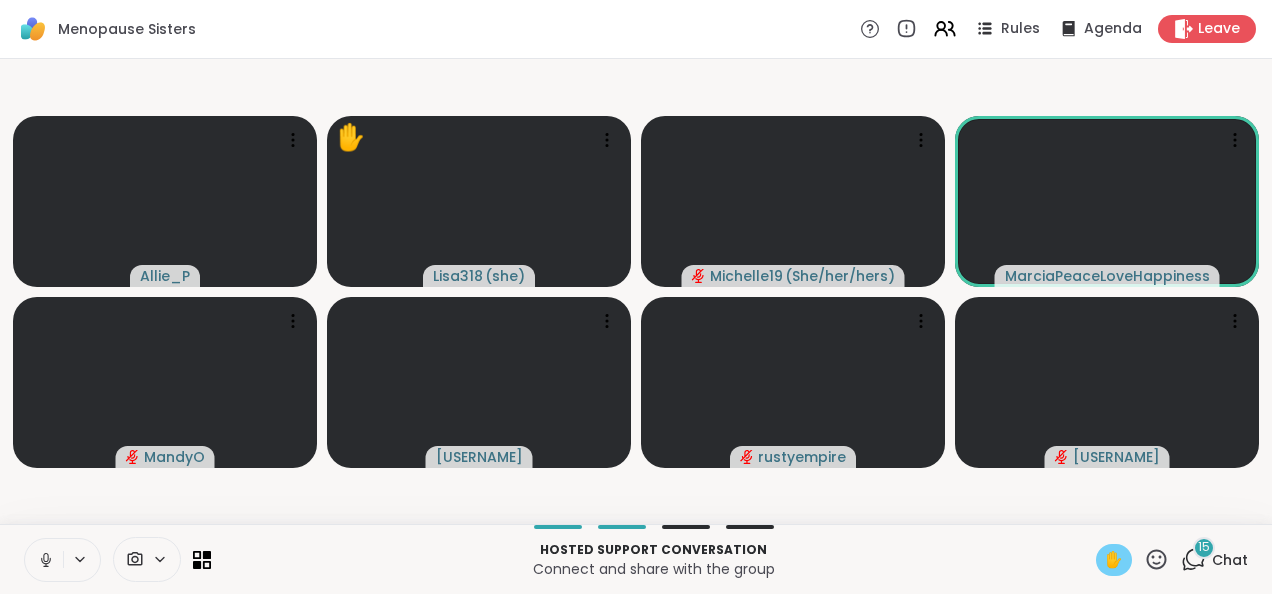 click on "✋" at bounding box center [1114, 560] 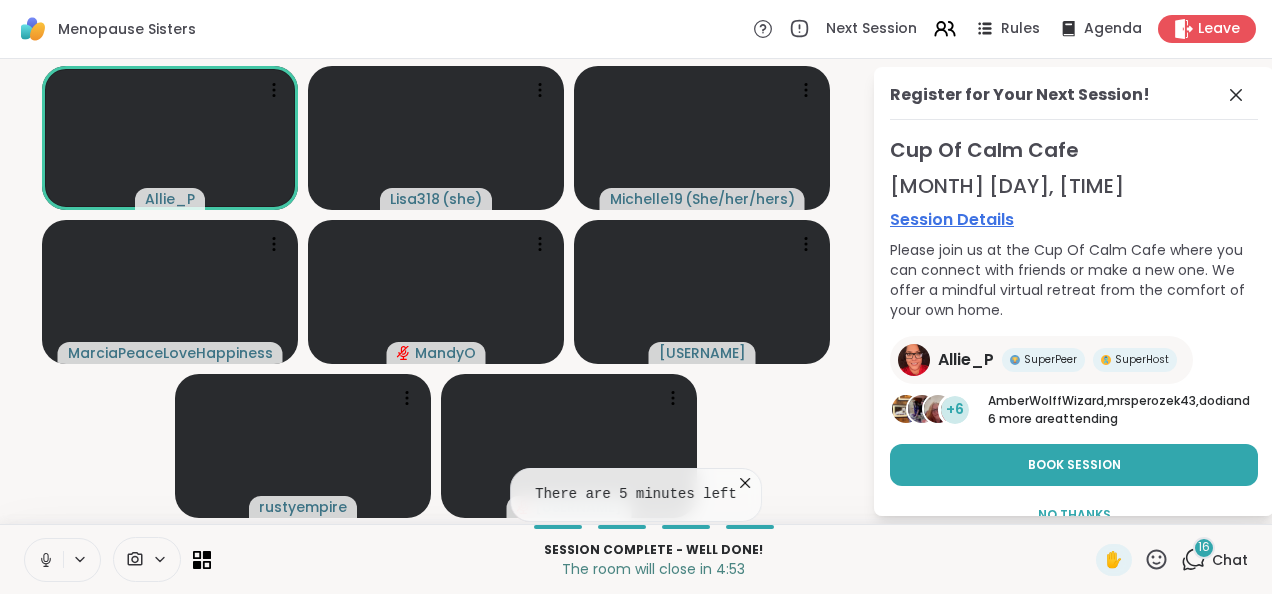 click on "Register for Your Next Session!" at bounding box center [1074, 101] 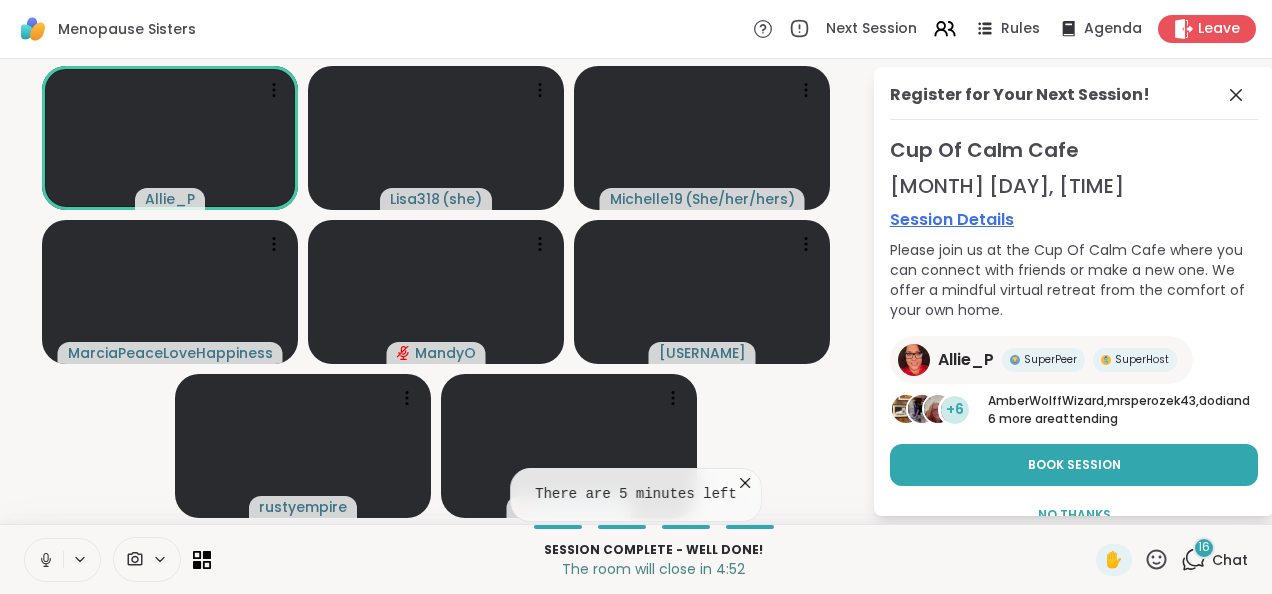click 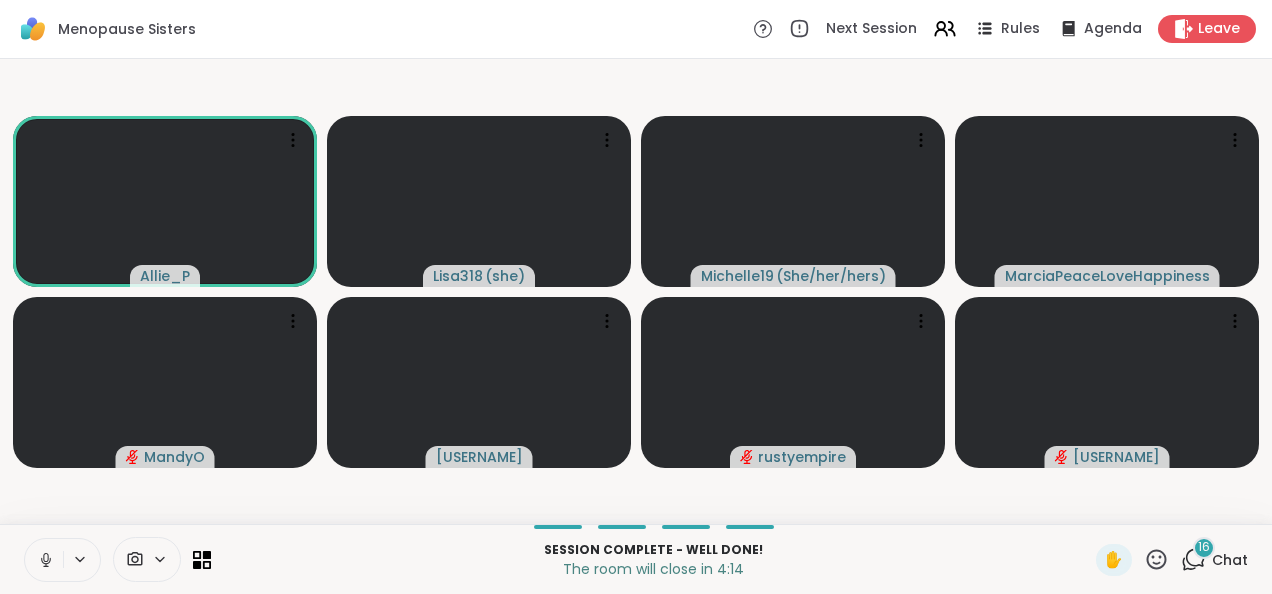 click 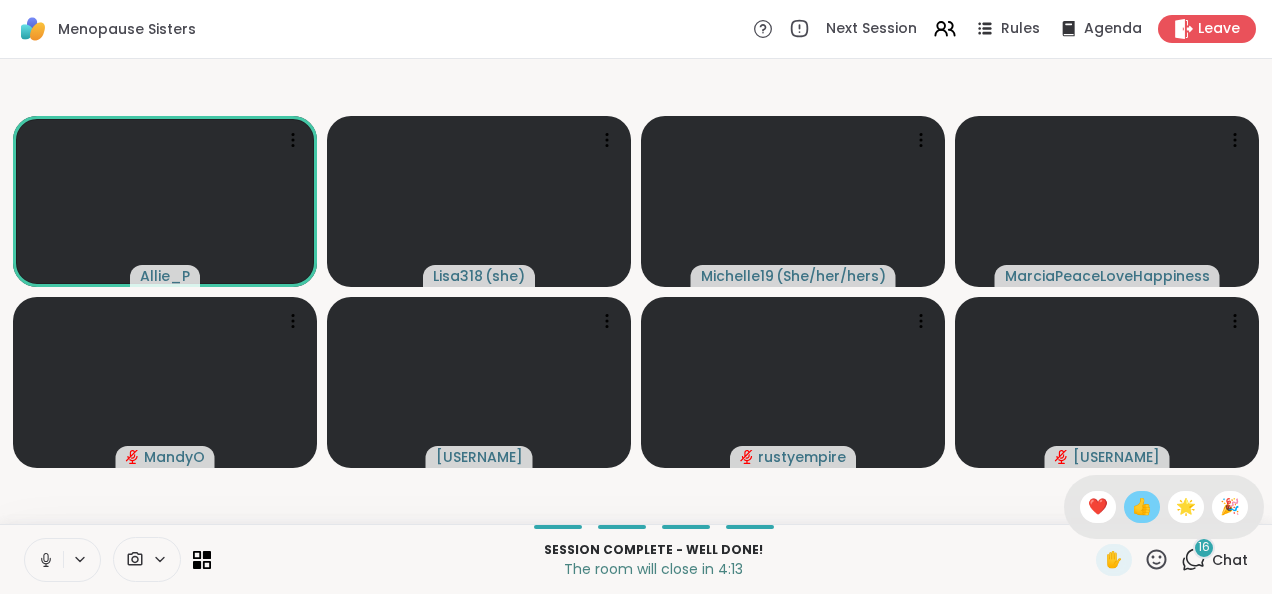 click on "👍" at bounding box center [1142, 507] 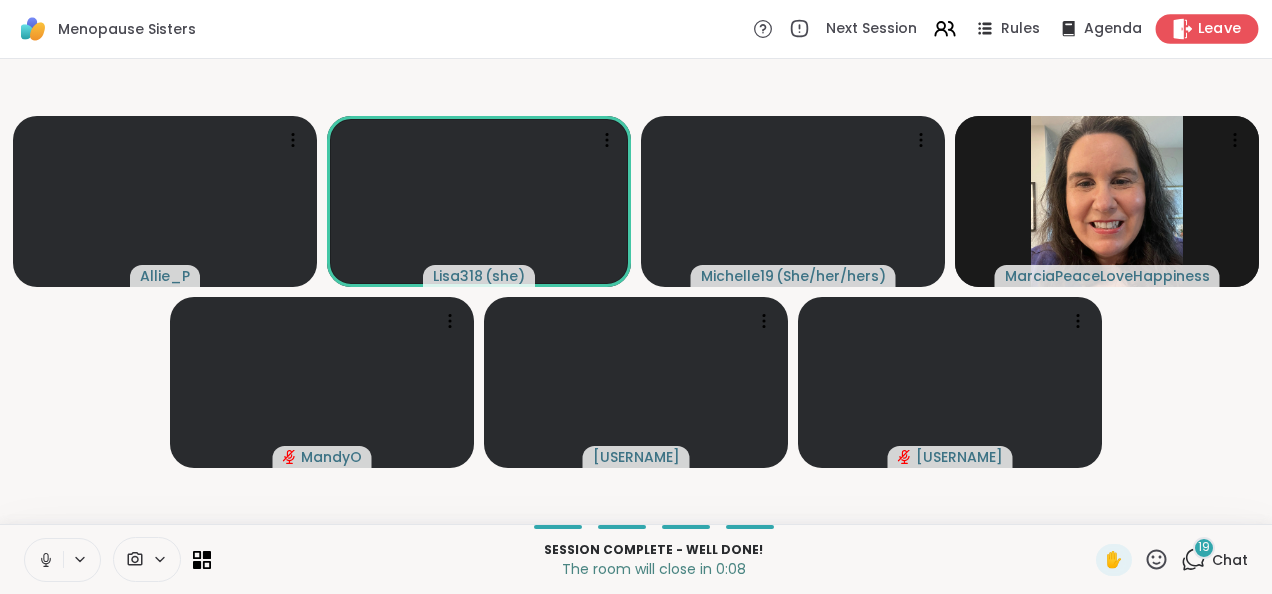 click on "Leave" at bounding box center [1220, 29] 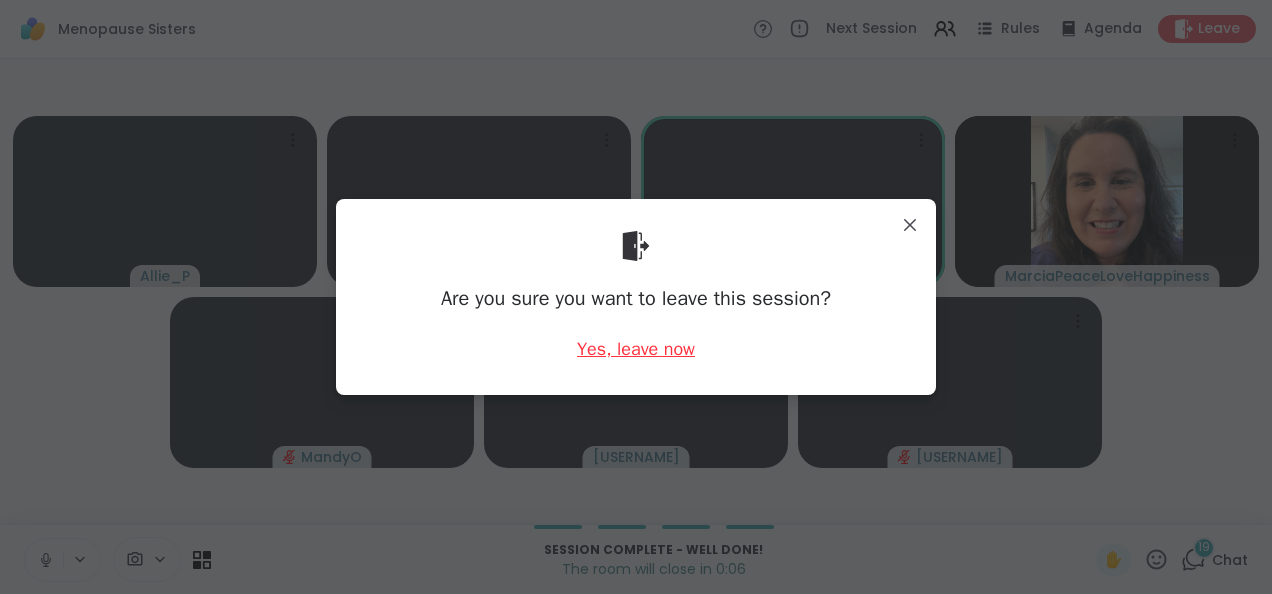 click on "Yes, leave now" at bounding box center [636, 349] 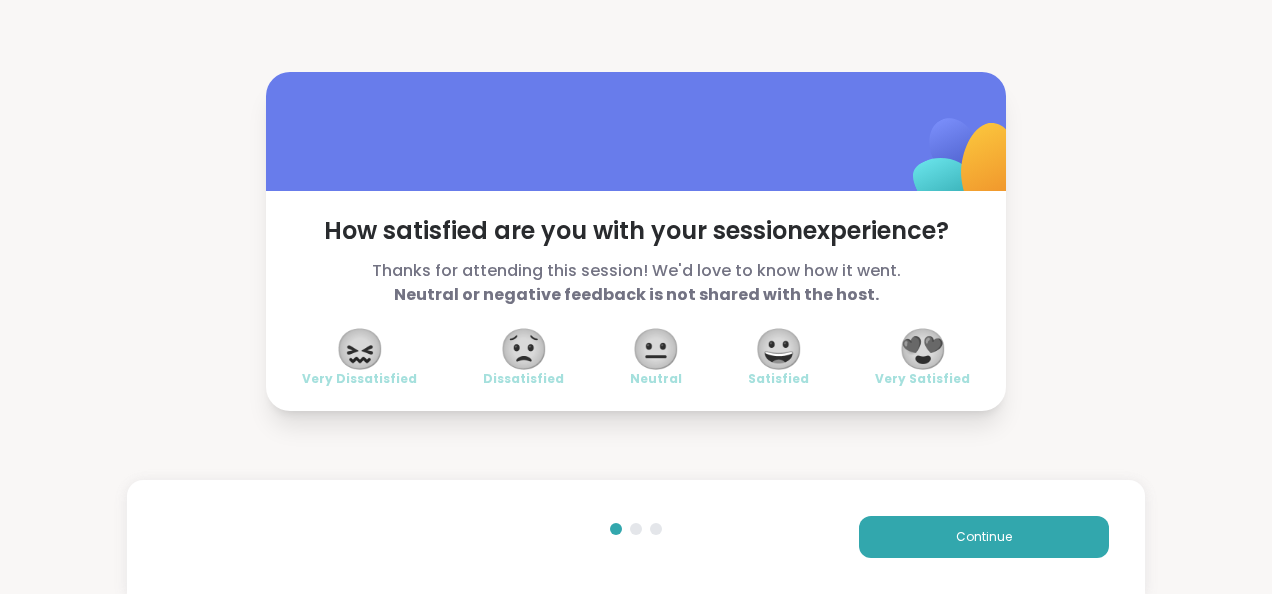 click on "😍" at bounding box center [923, 349] 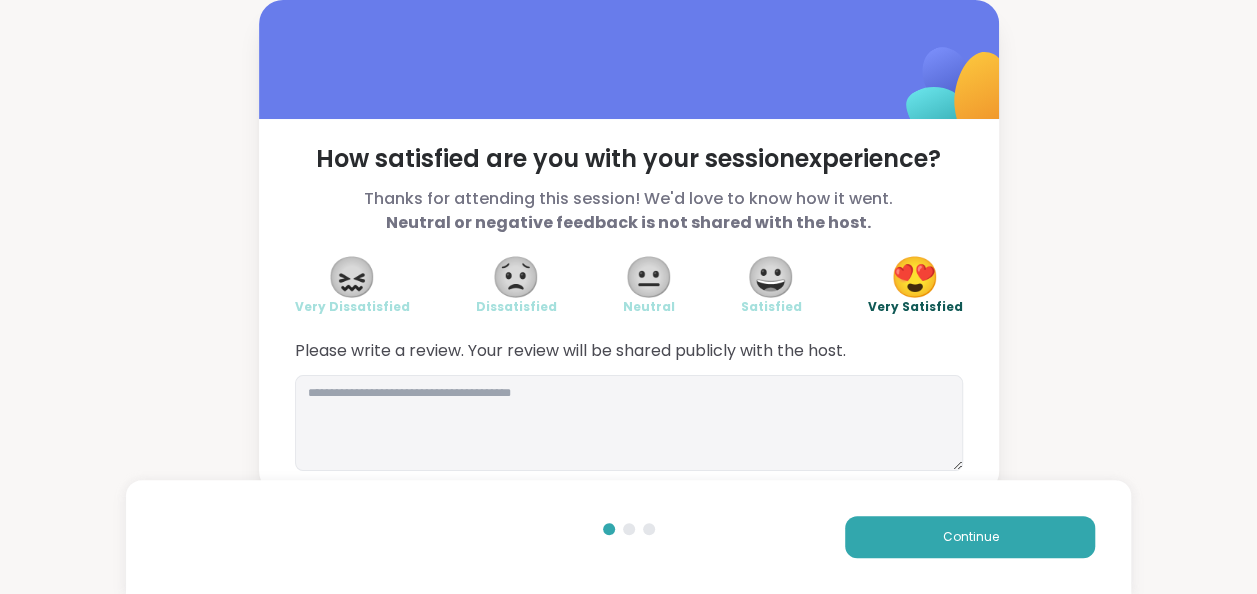 drag, startPoint x: 914, startPoint y: 334, endPoint x: 255, endPoint y: 422, distance: 664.8496 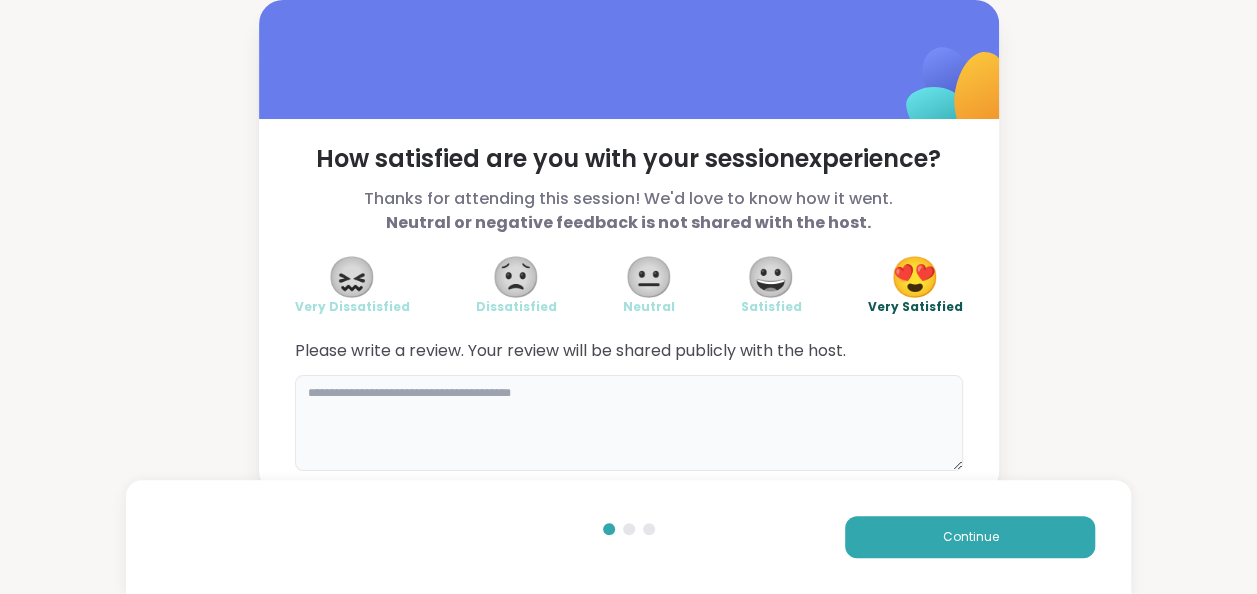 click at bounding box center [629, 423] 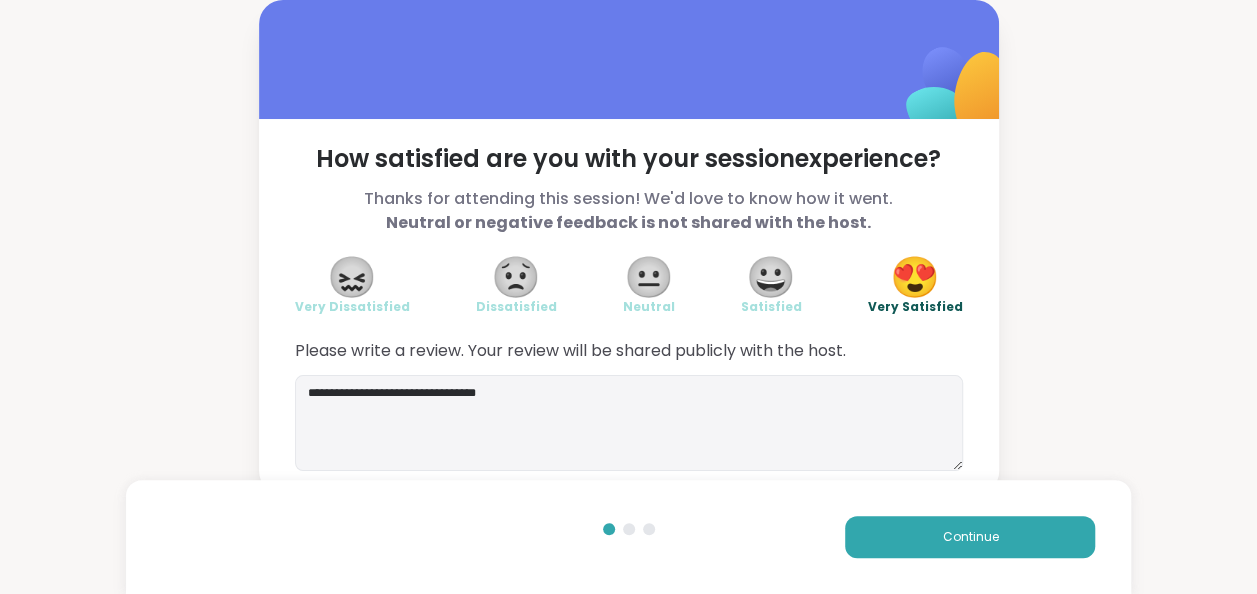 type on "**********" 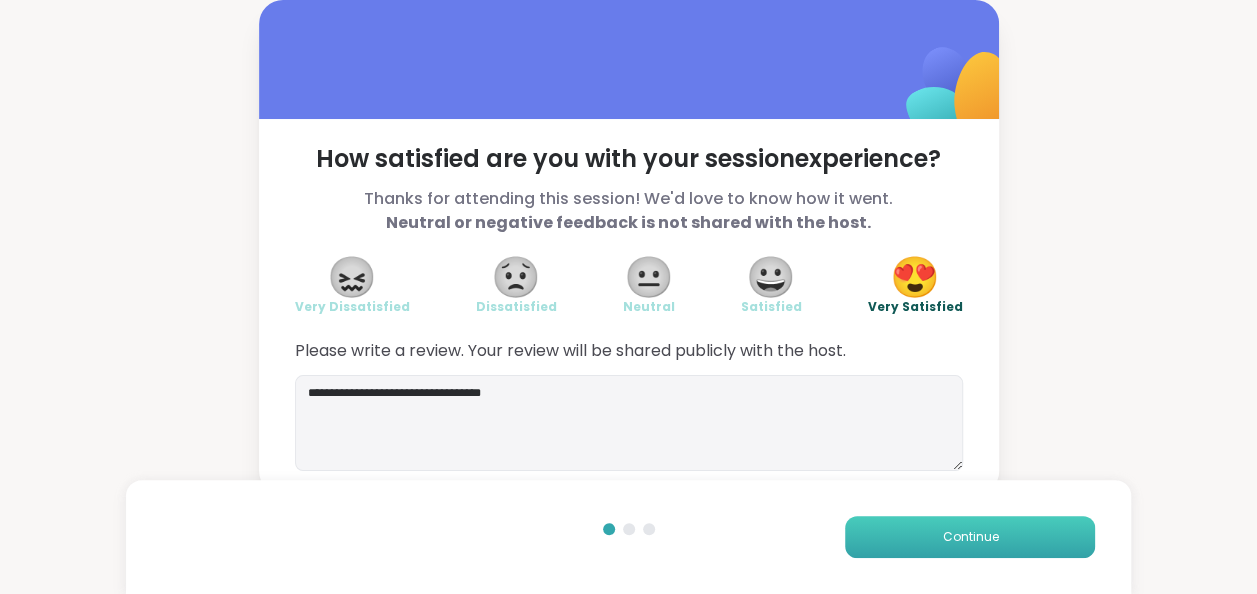 click on "Continue" at bounding box center [970, 537] 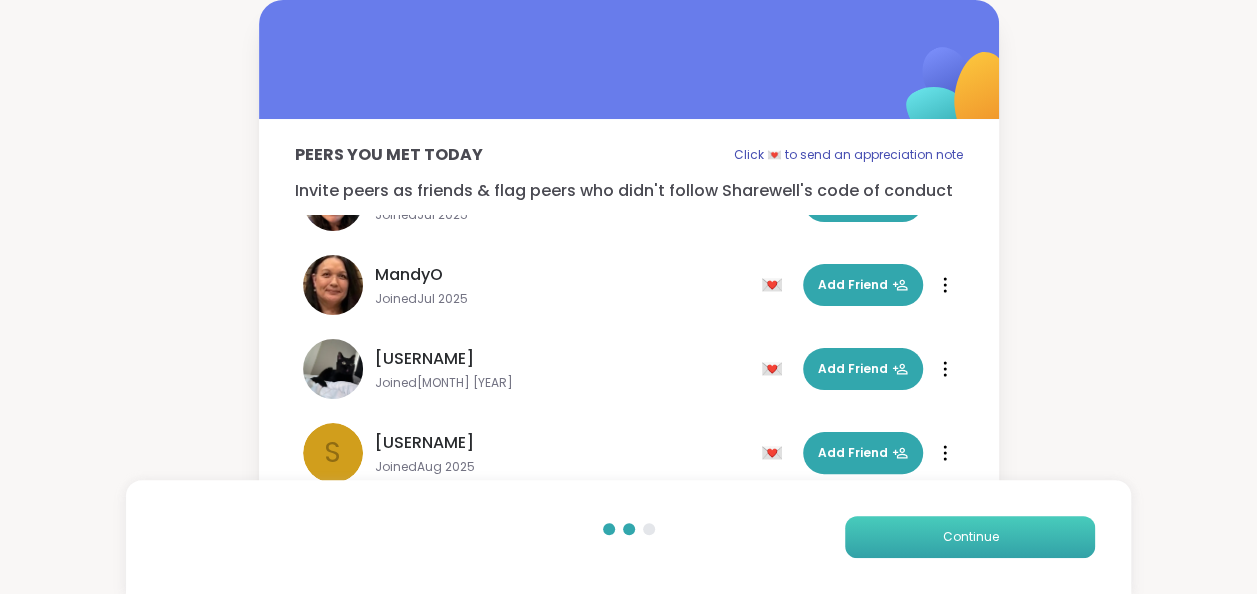 scroll, scrollTop: 228, scrollLeft: 0, axis: vertical 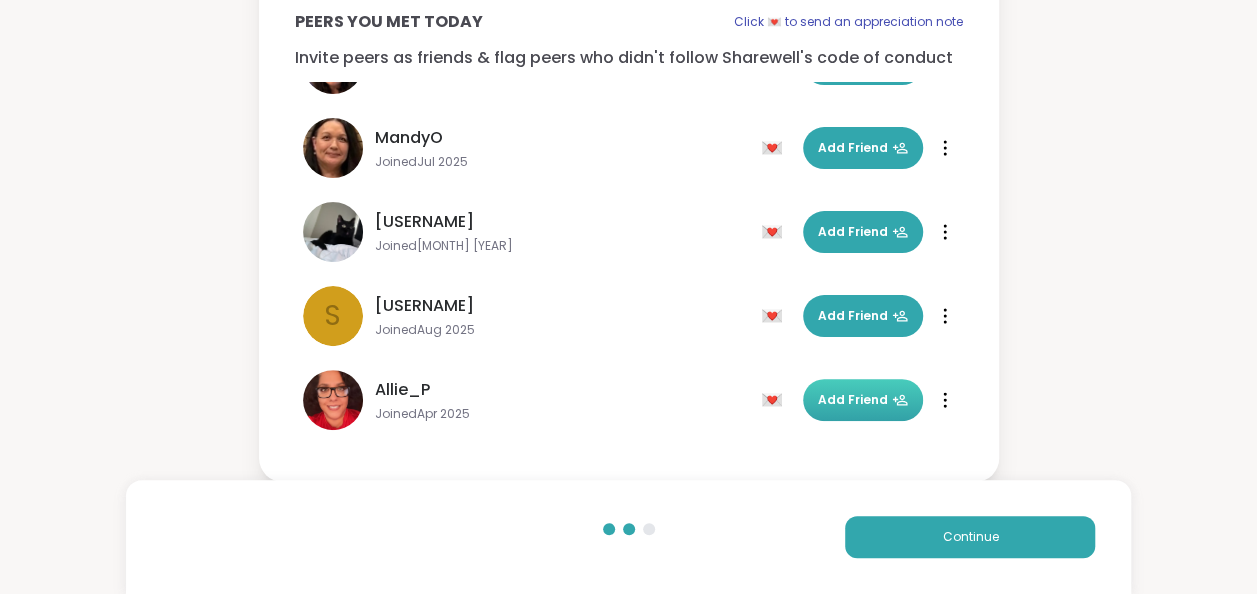 click on "Add Friend" at bounding box center [863, 400] 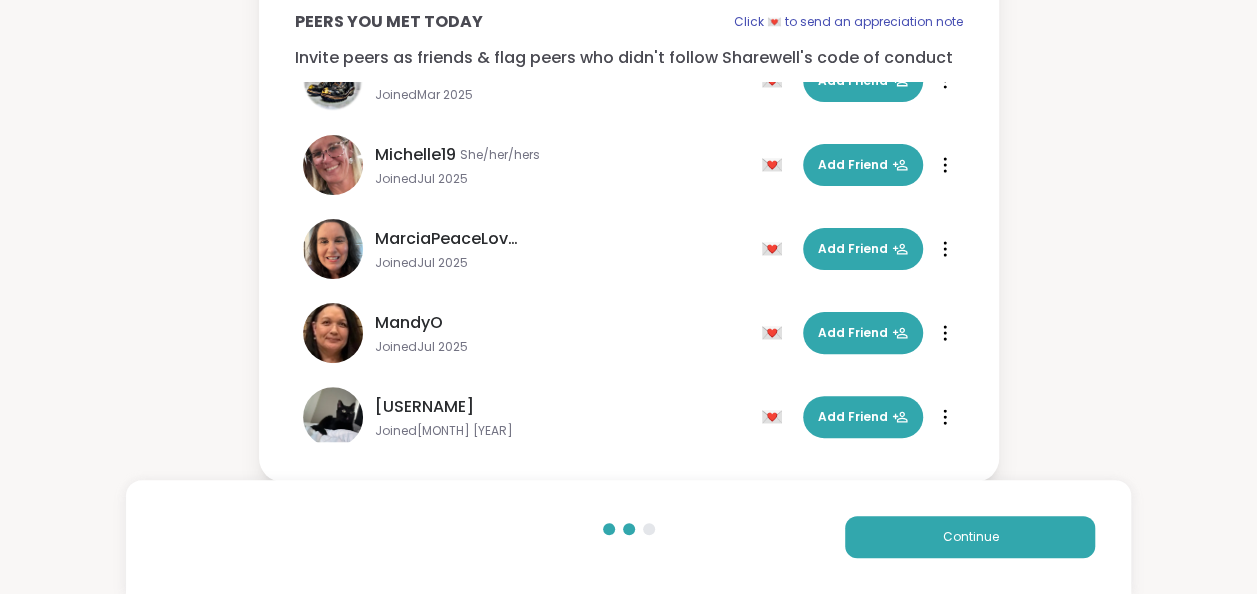 scroll, scrollTop: 0, scrollLeft: 0, axis: both 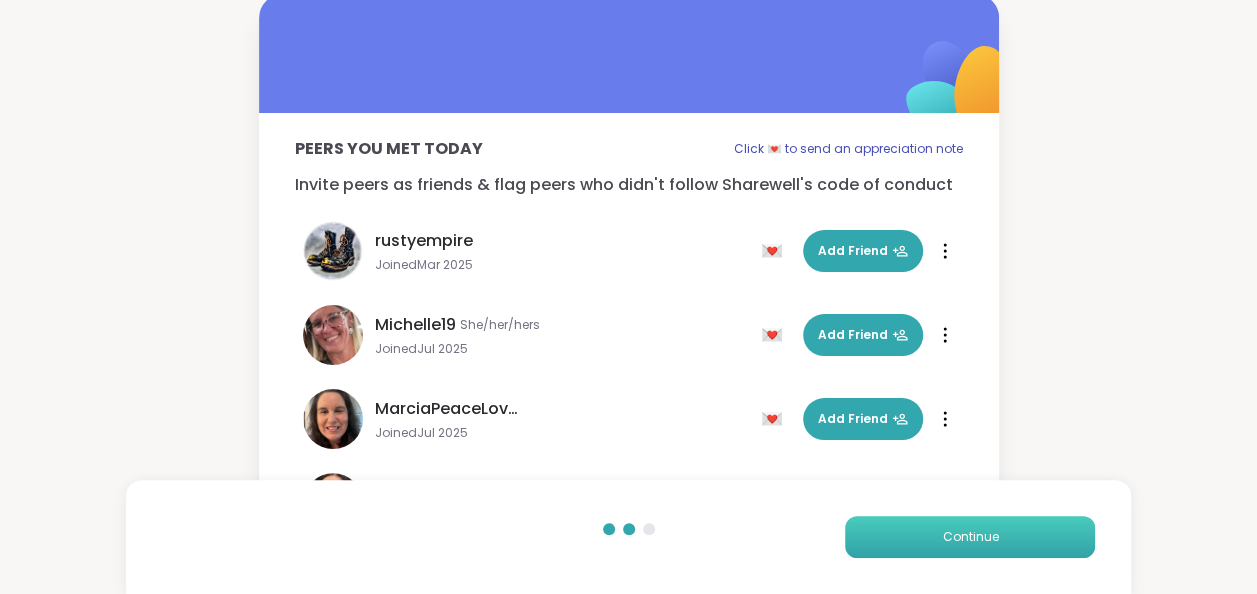 click on "Continue" at bounding box center [970, 537] 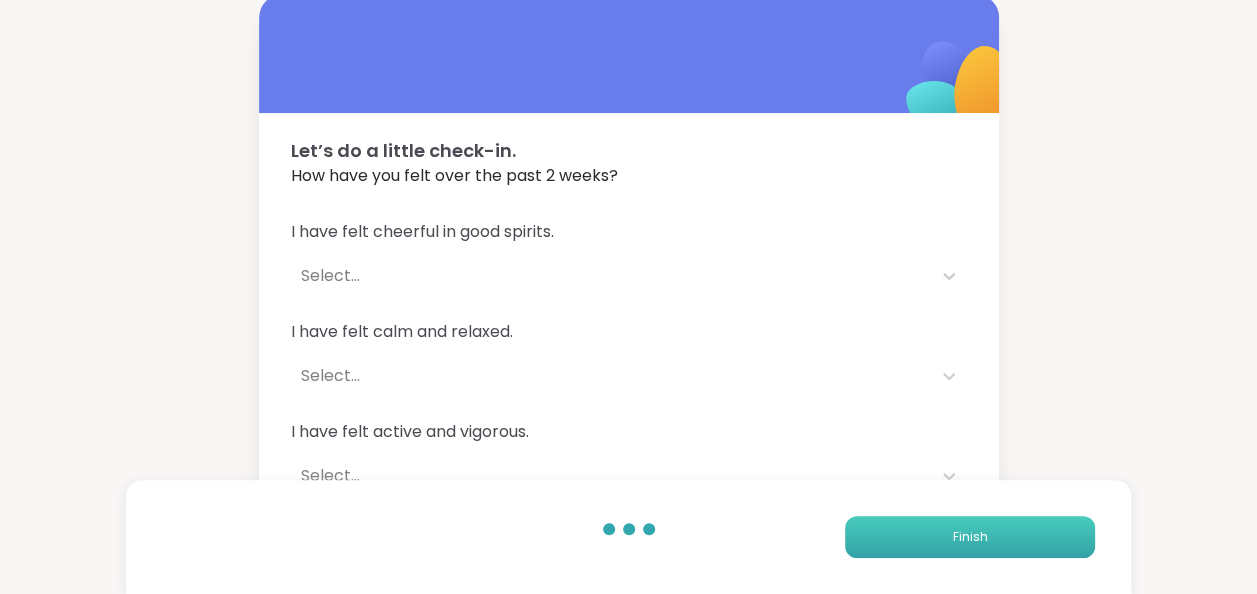click on "Finish" at bounding box center [970, 537] 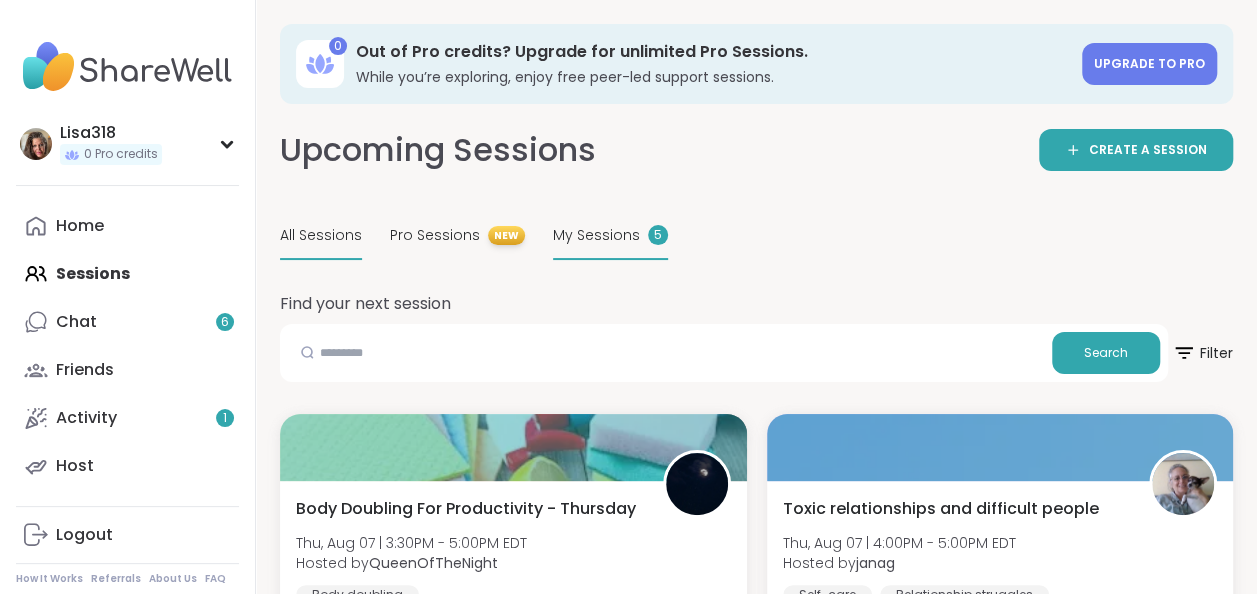 click on "My Sessions 5" at bounding box center (610, 236) 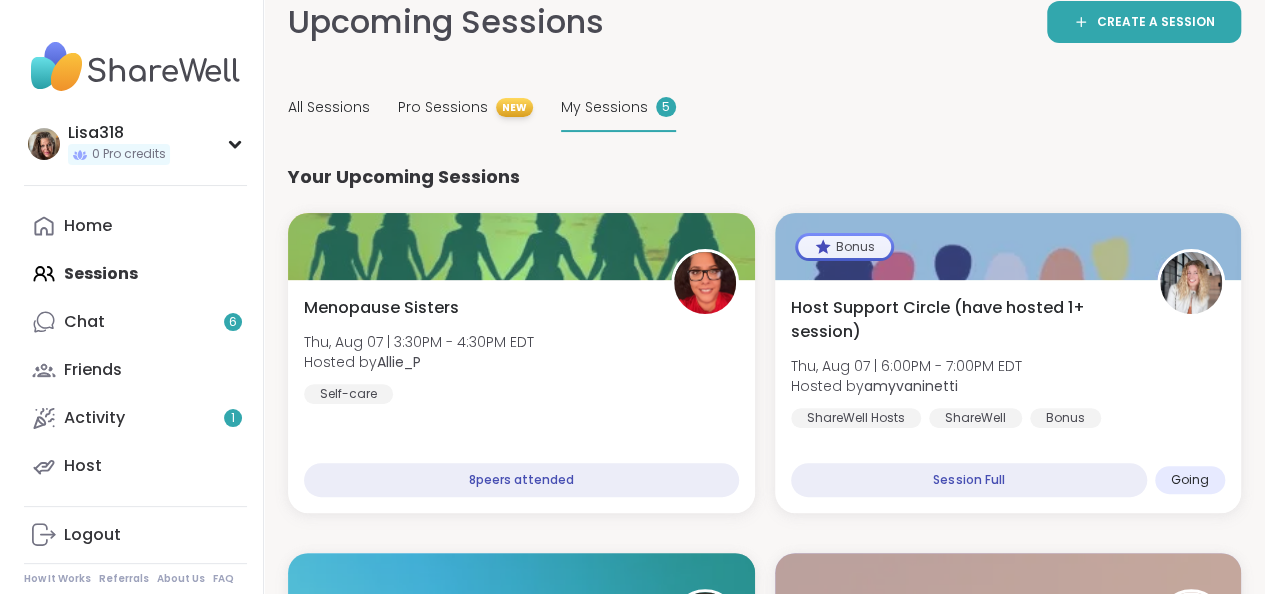 scroll, scrollTop: 0, scrollLeft: 0, axis: both 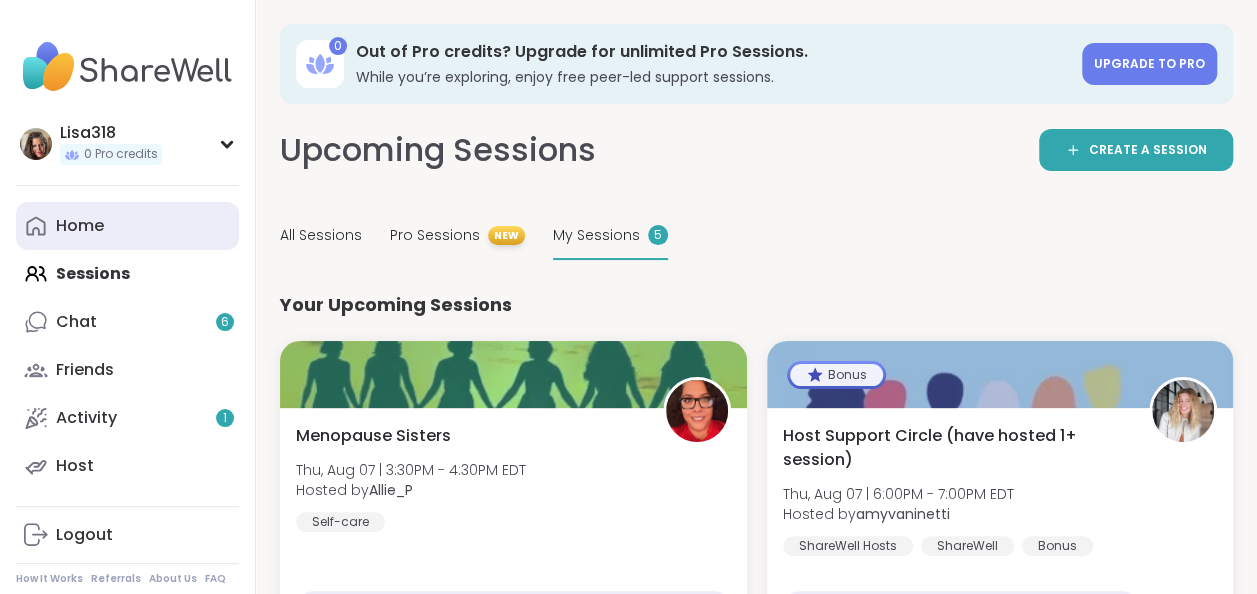 click on "Home" at bounding box center (127, 226) 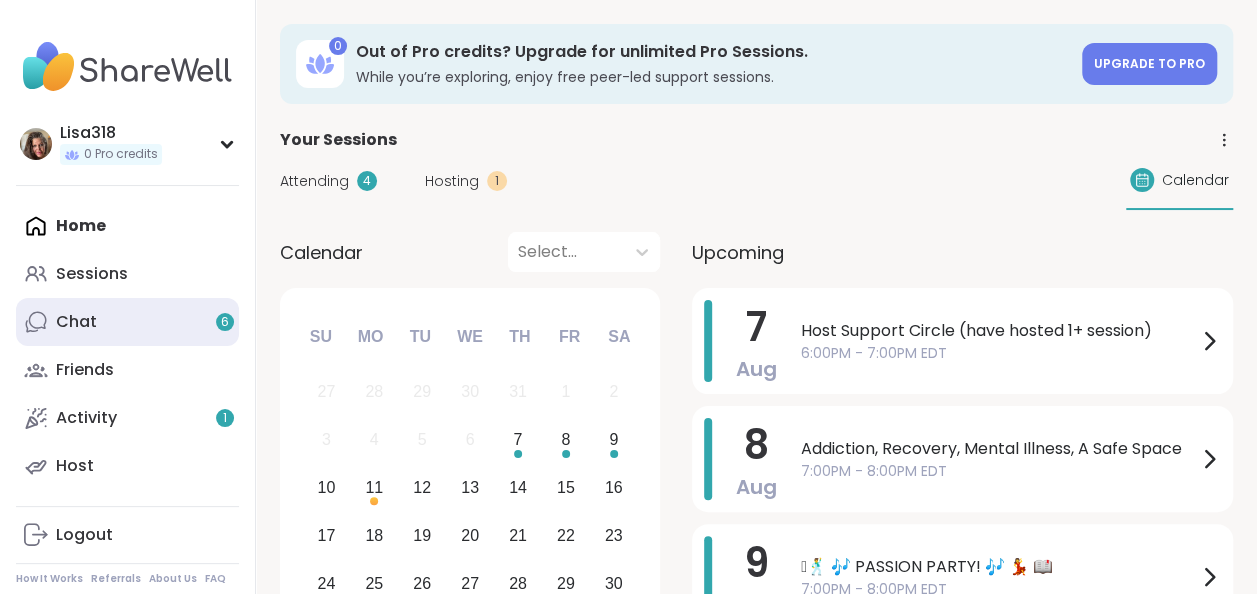 click on "Chat 6" at bounding box center (76, 322) 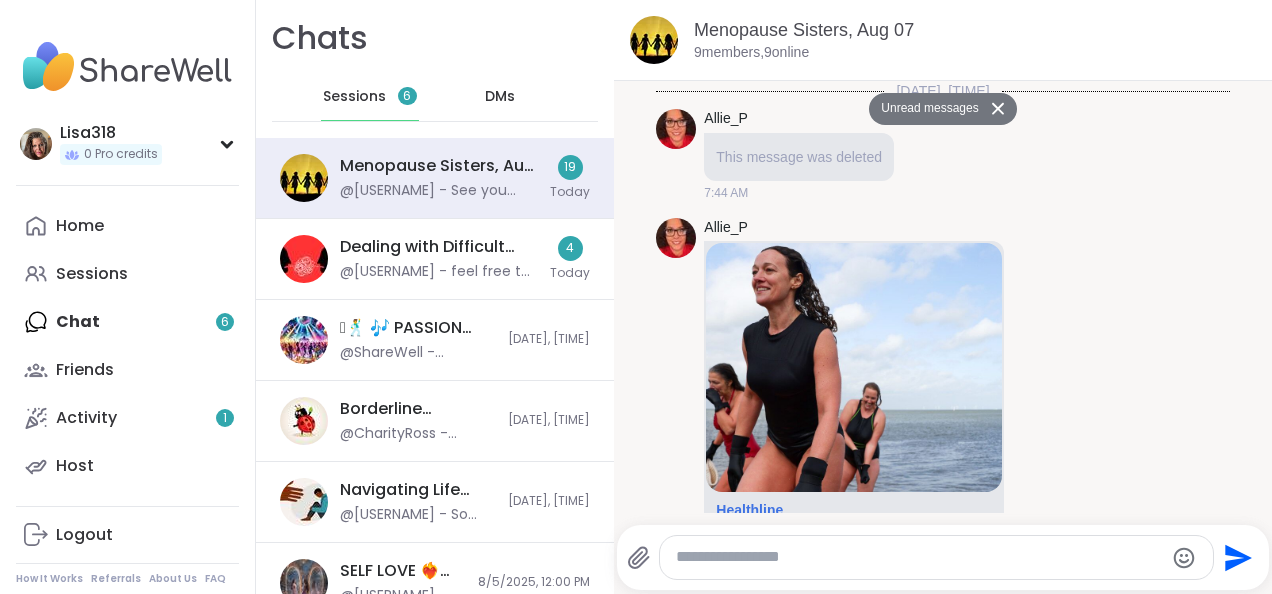 scroll, scrollTop: 5757, scrollLeft: 0, axis: vertical 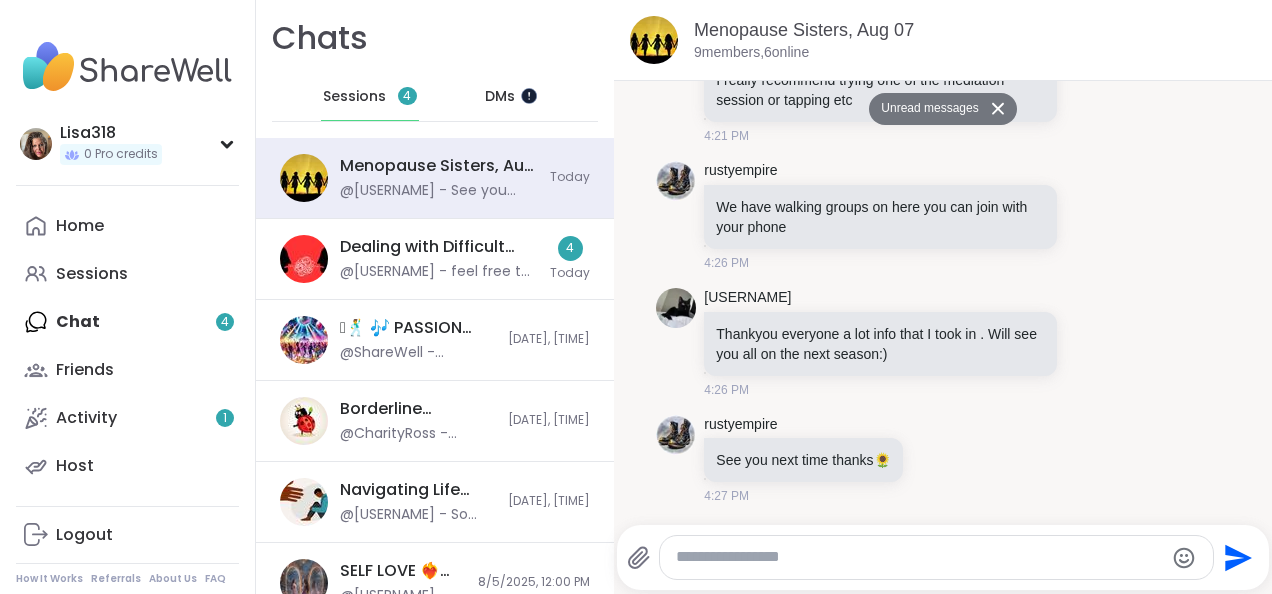 click at bounding box center [528, 95] 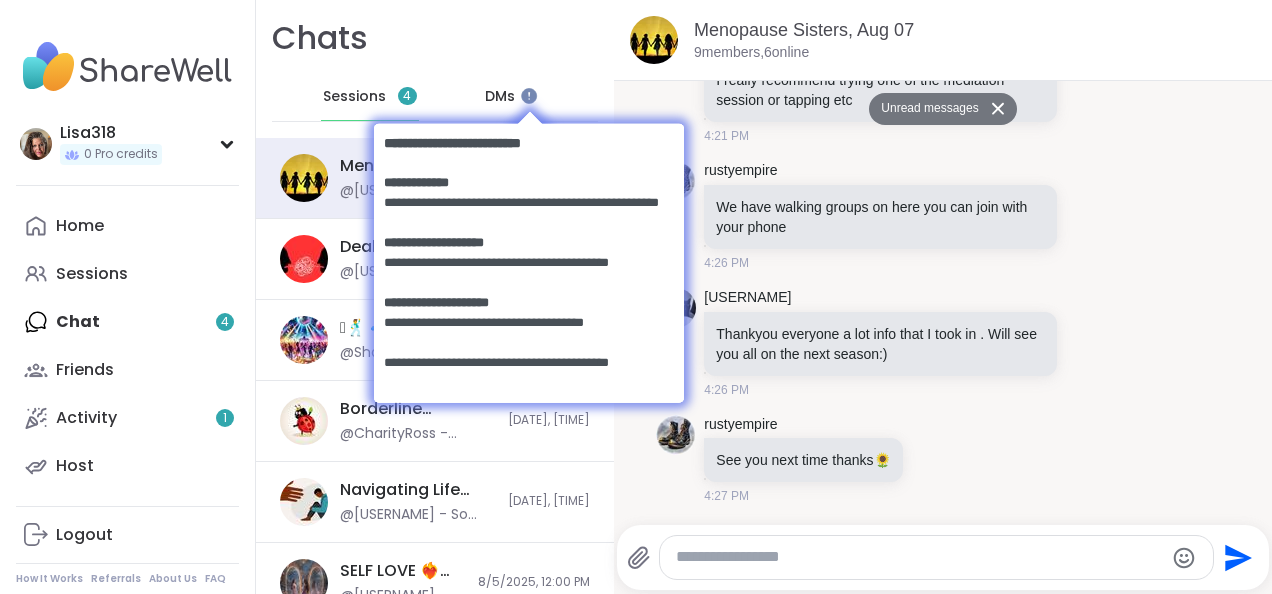 click at bounding box center (528, 113) 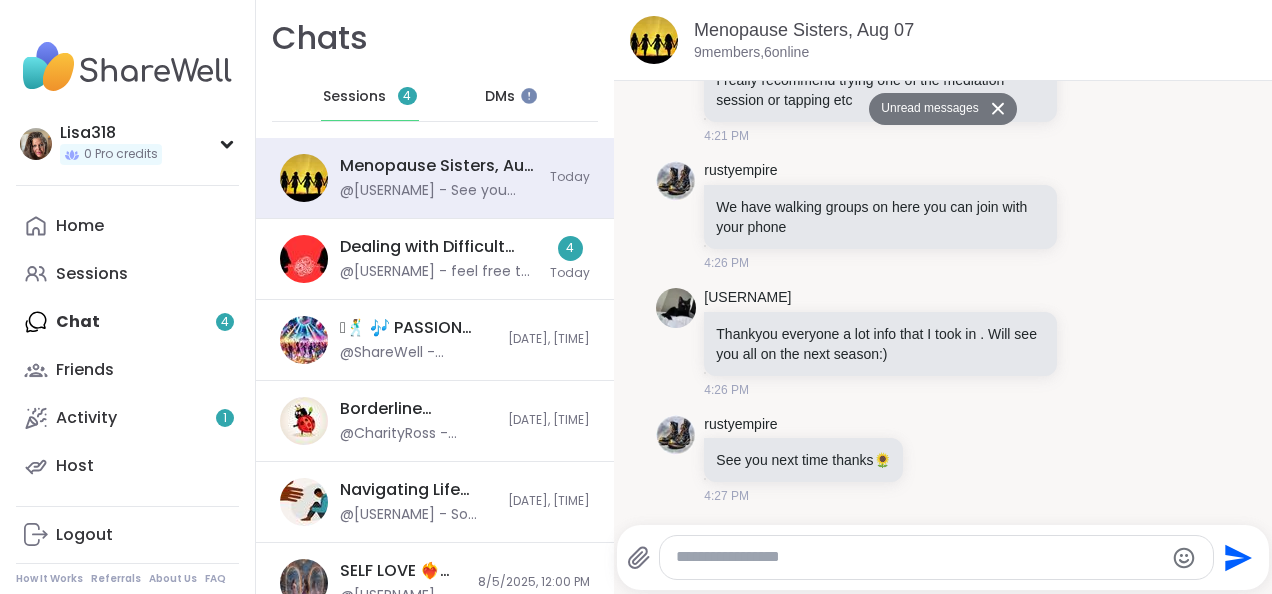 click on "DMs" at bounding box center [500, 97] 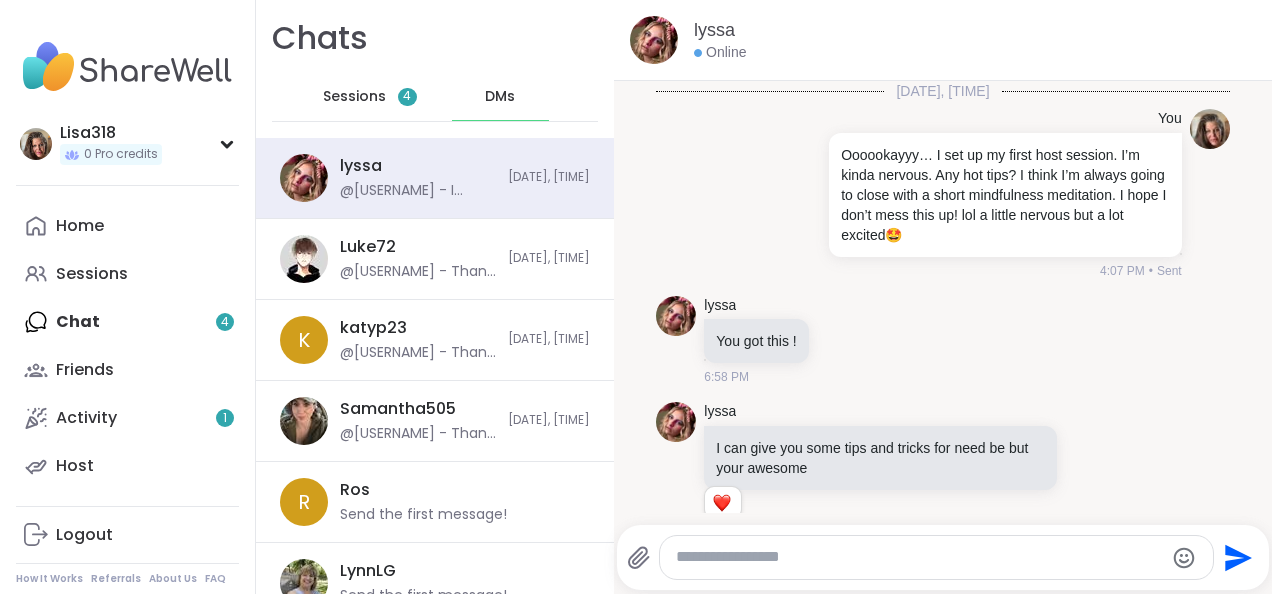scroll, scrollTop: 843, scrollLeft: 0, axis: vertical 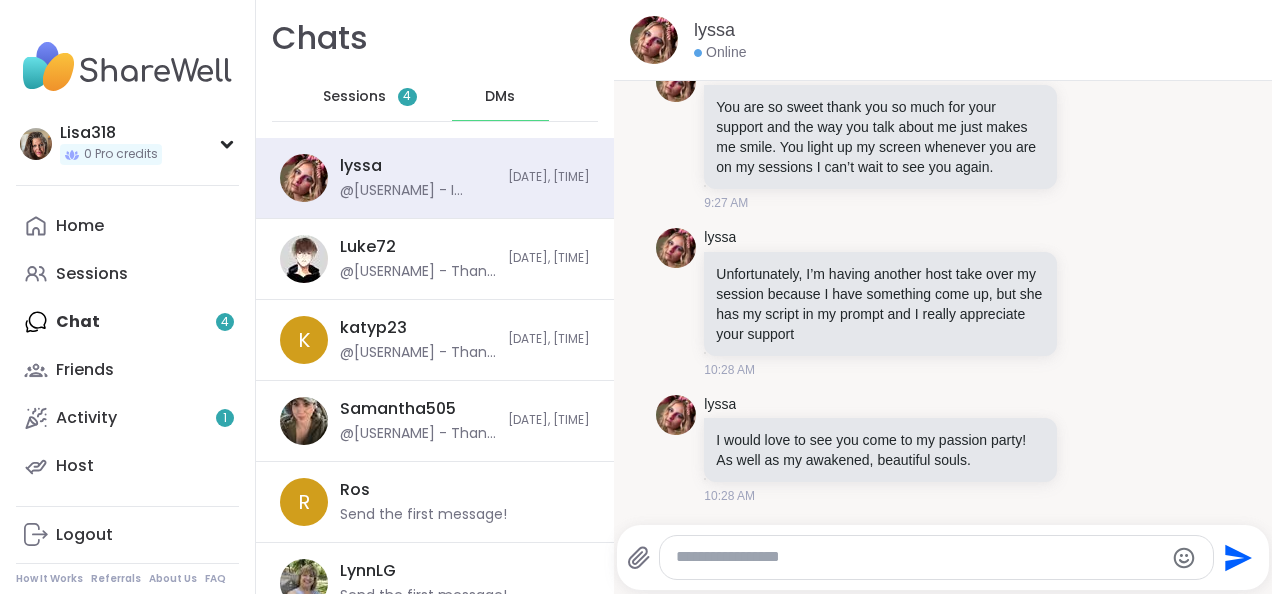click on "Sessions" at bounding box center (354, 97) 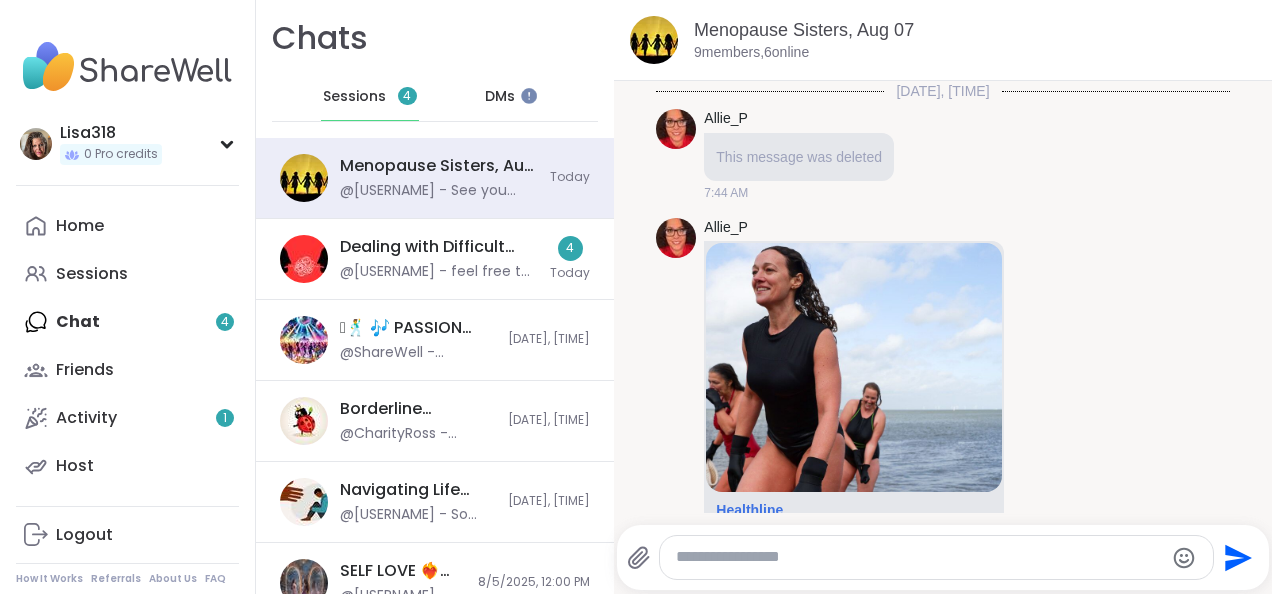 scroll, scrollTop: 0, scrollLeft: 0, axis: both 